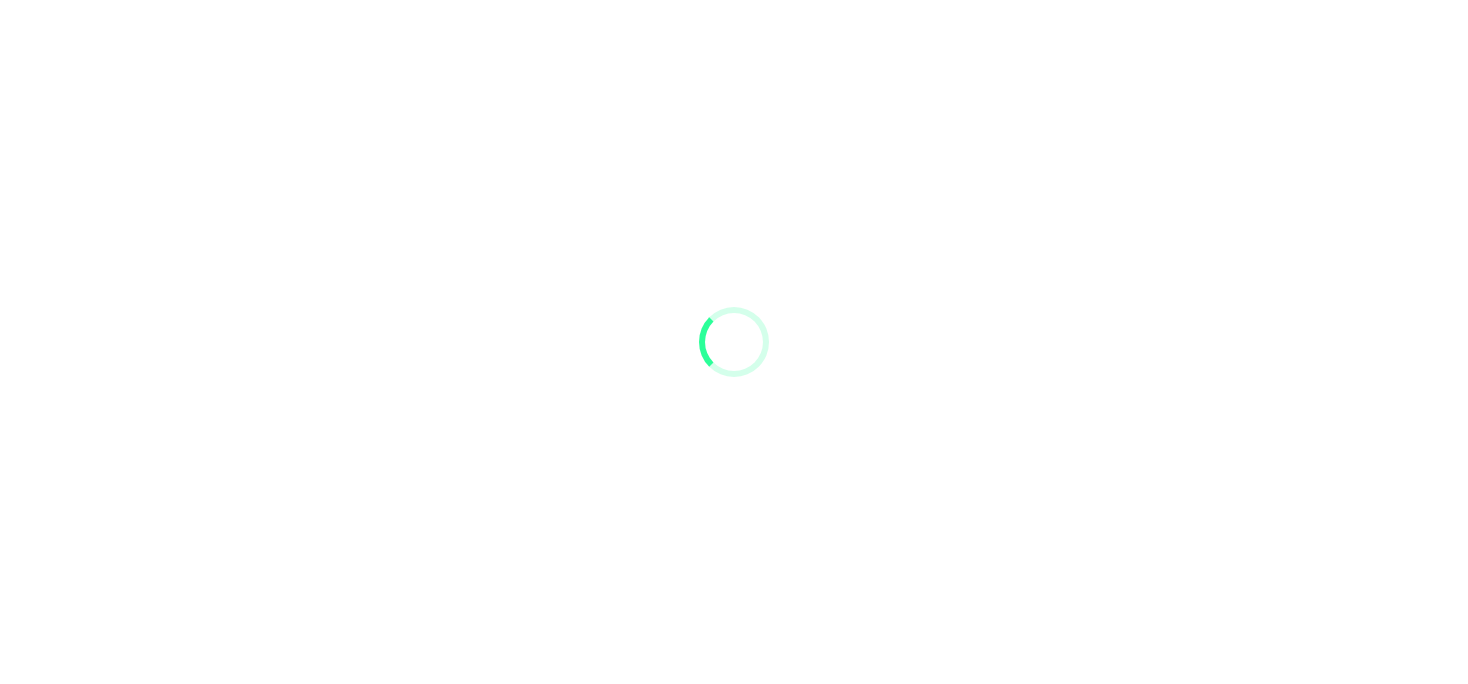 scroll, scrollTop: 0, scrollLeft: 0, axis: both 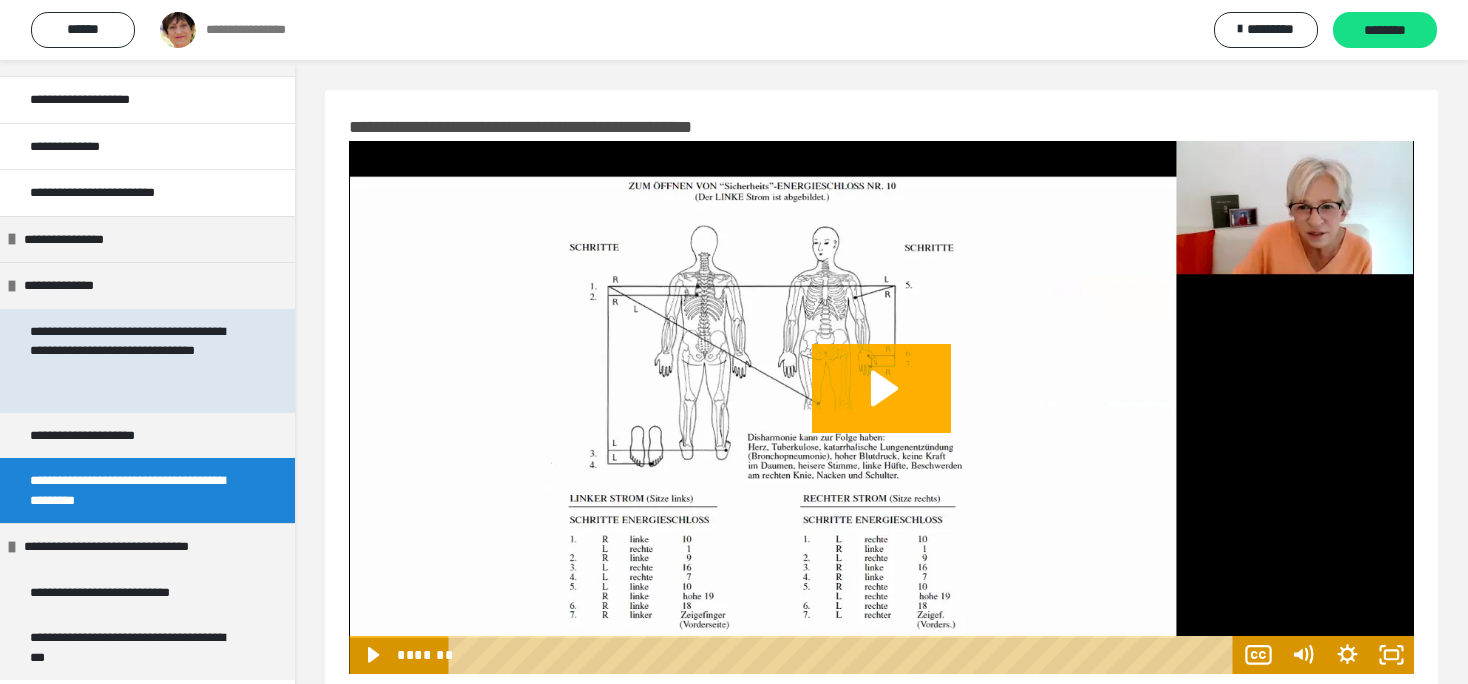 click on "**********" at bounding box center (131, 361) 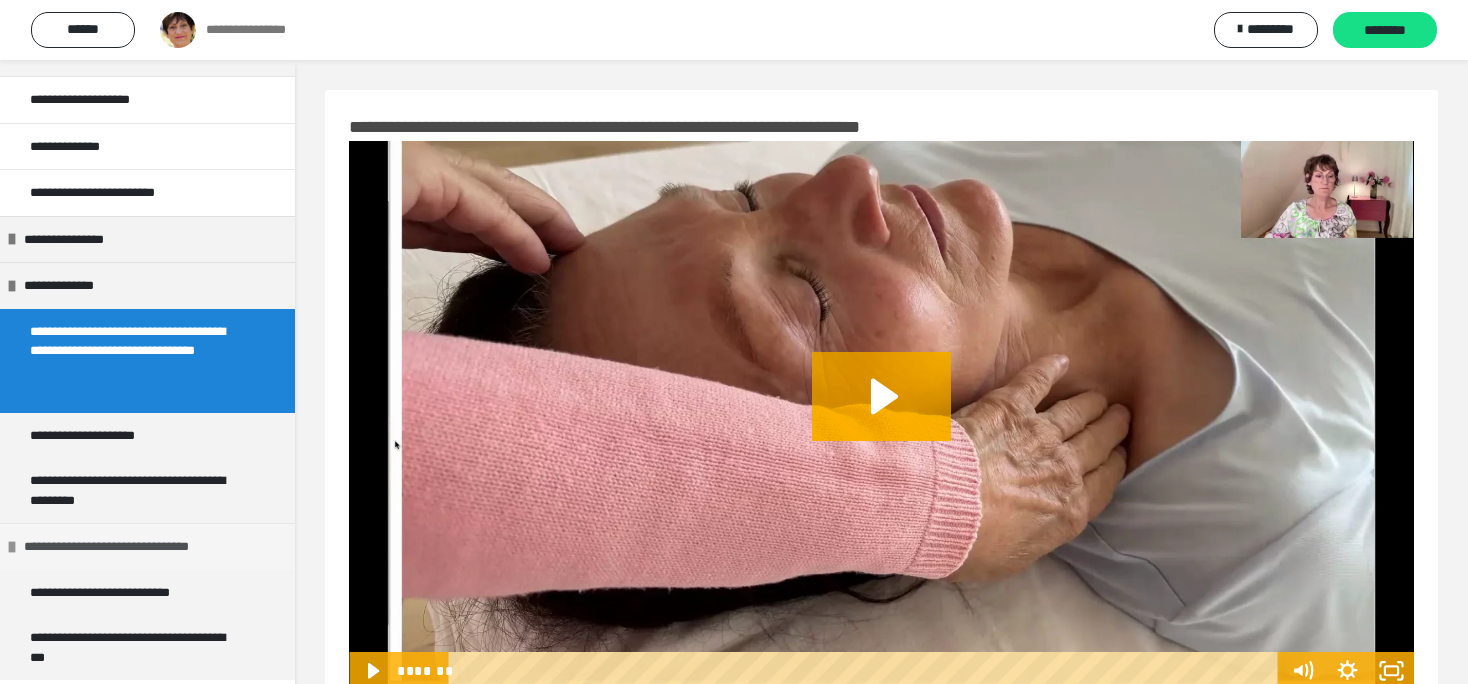 click on "**********" at bounding box center [131, 547] 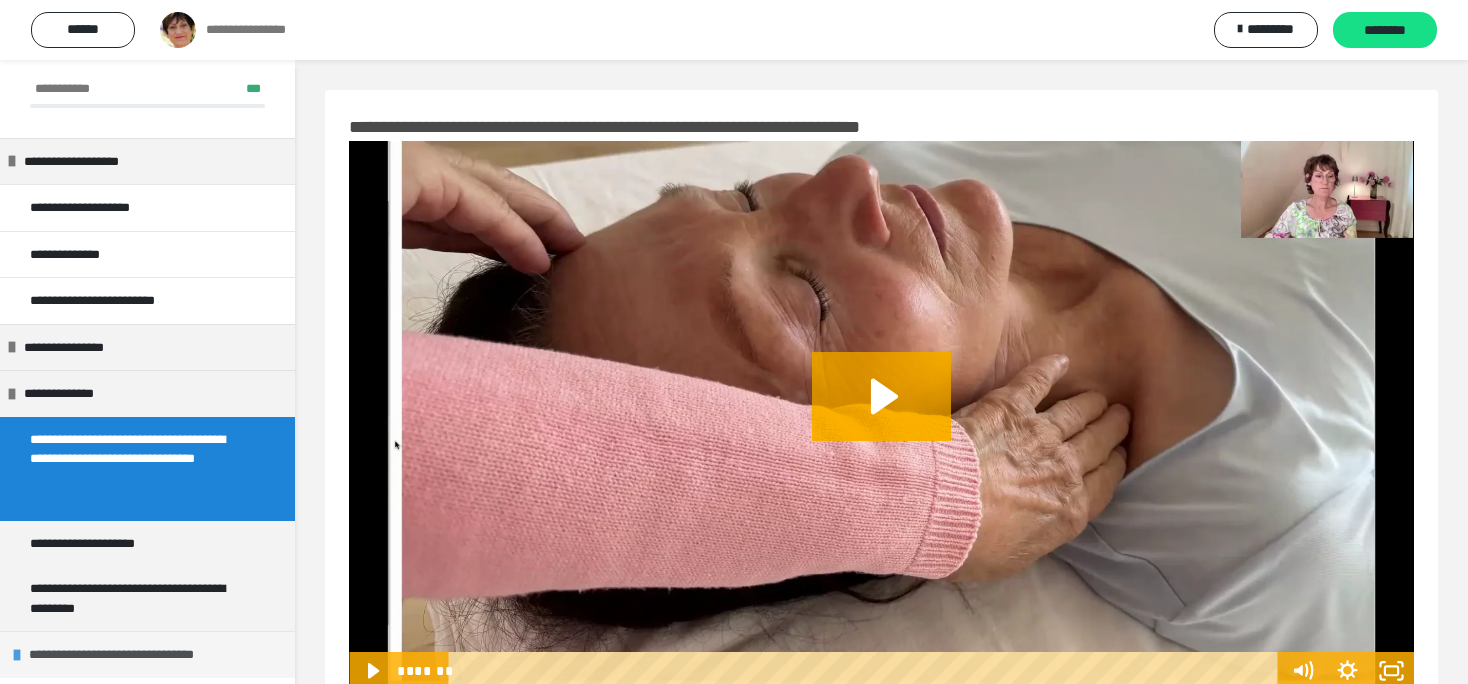 scroll, scrollTop: 114, scrollLeft: 0, axis: vertical 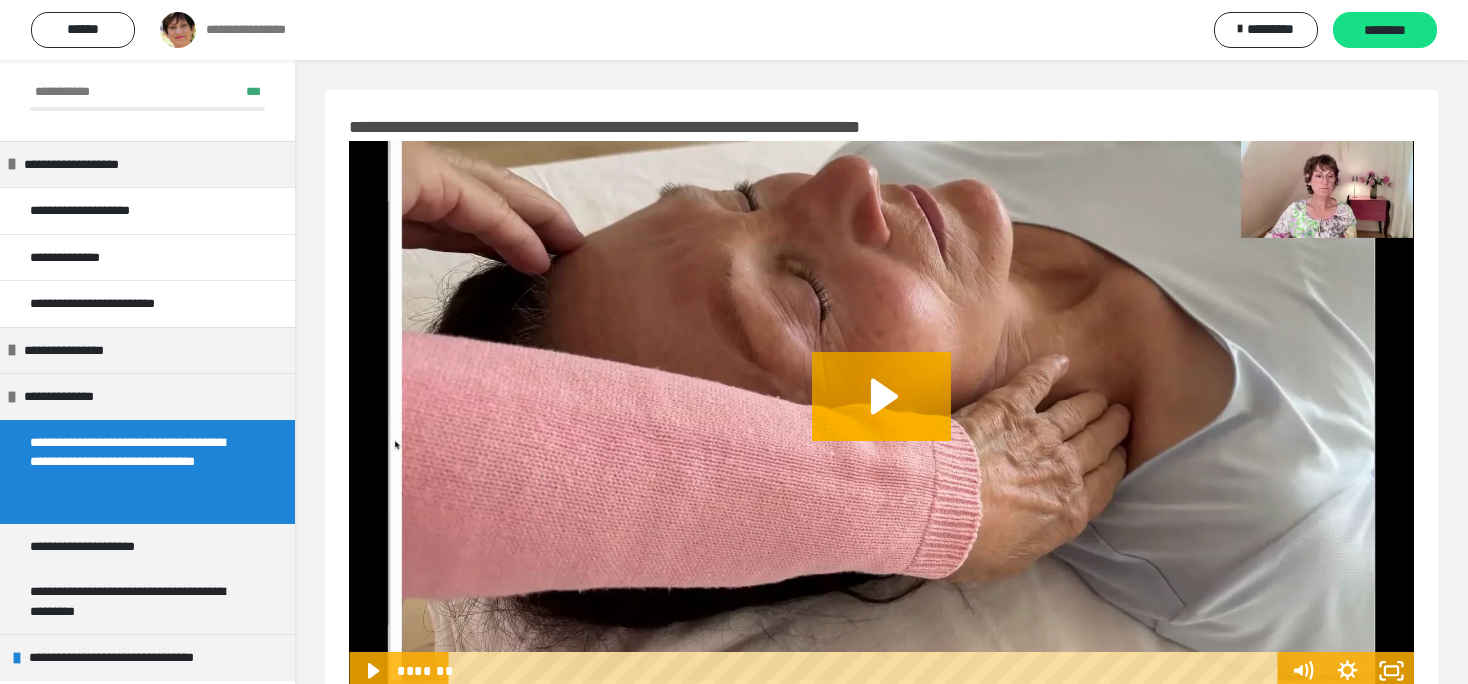 click on "**********" at bounding box center (131, 472) 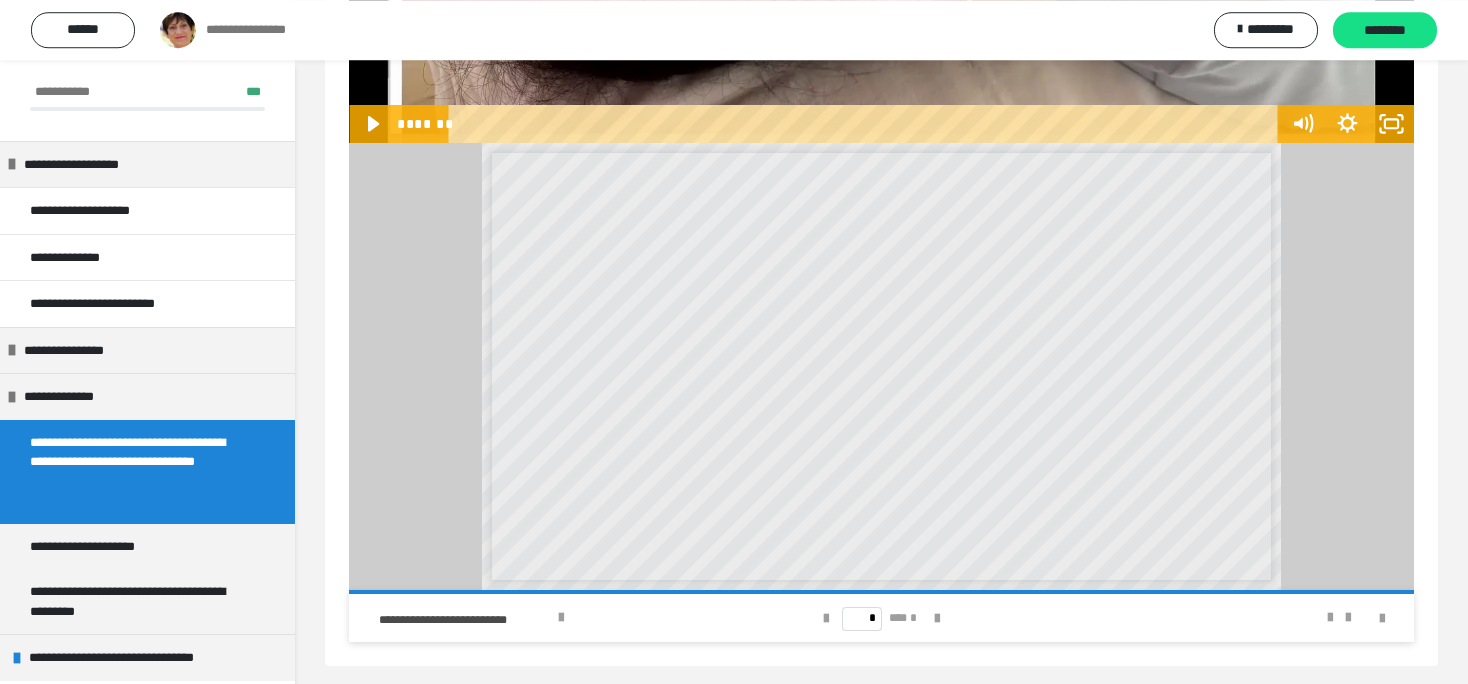 scroll, scrollTop: 548, scrollLeft: 0, axis: vertical 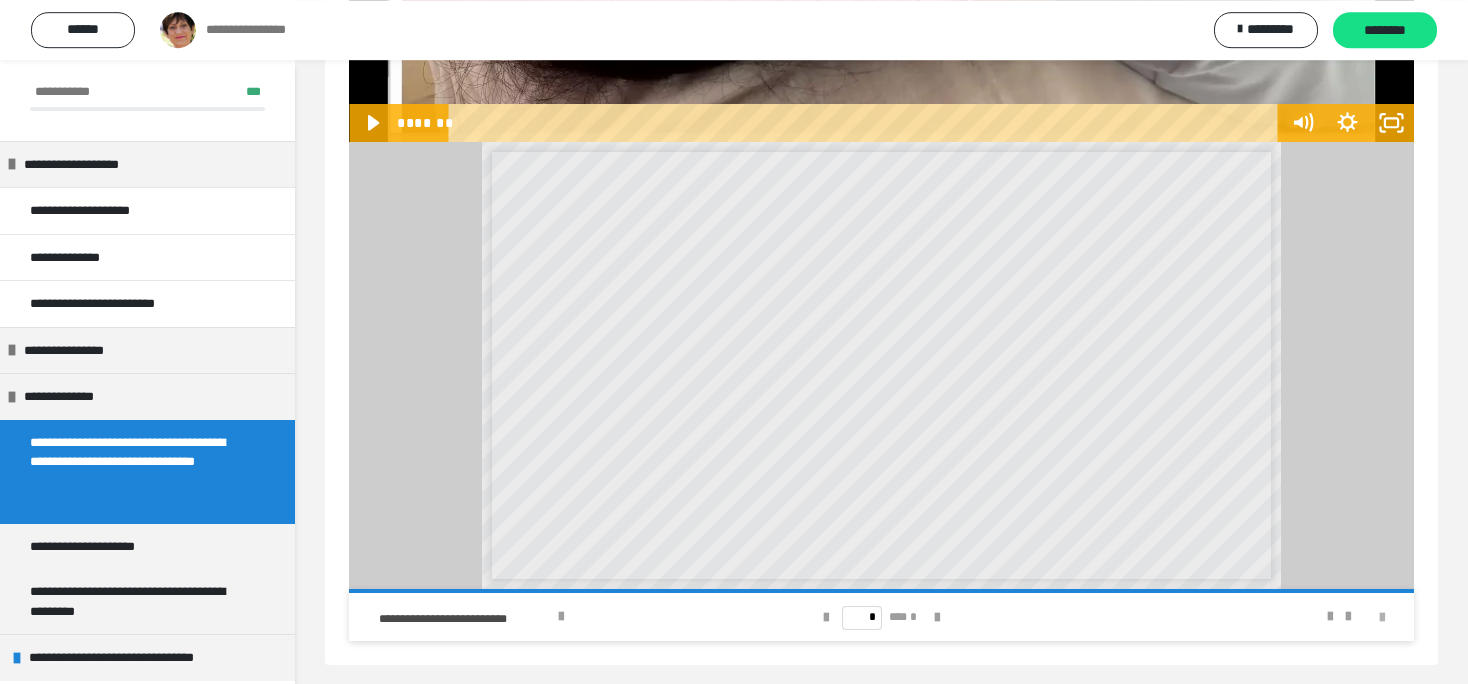 click at bounding box center [1382, 618] 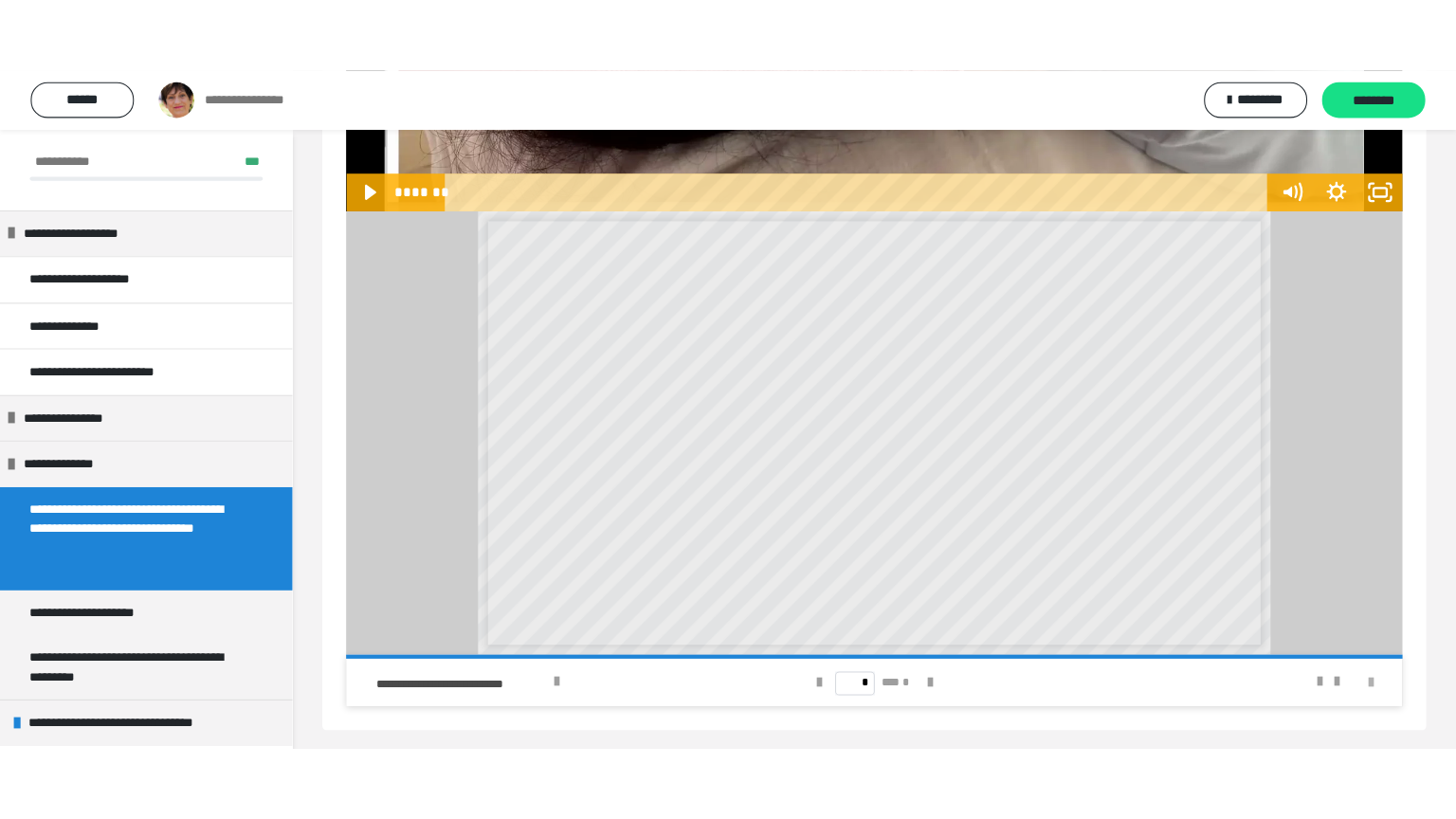 scroll, scrollTop: 392, scrollLeft: 0, axis: vertical 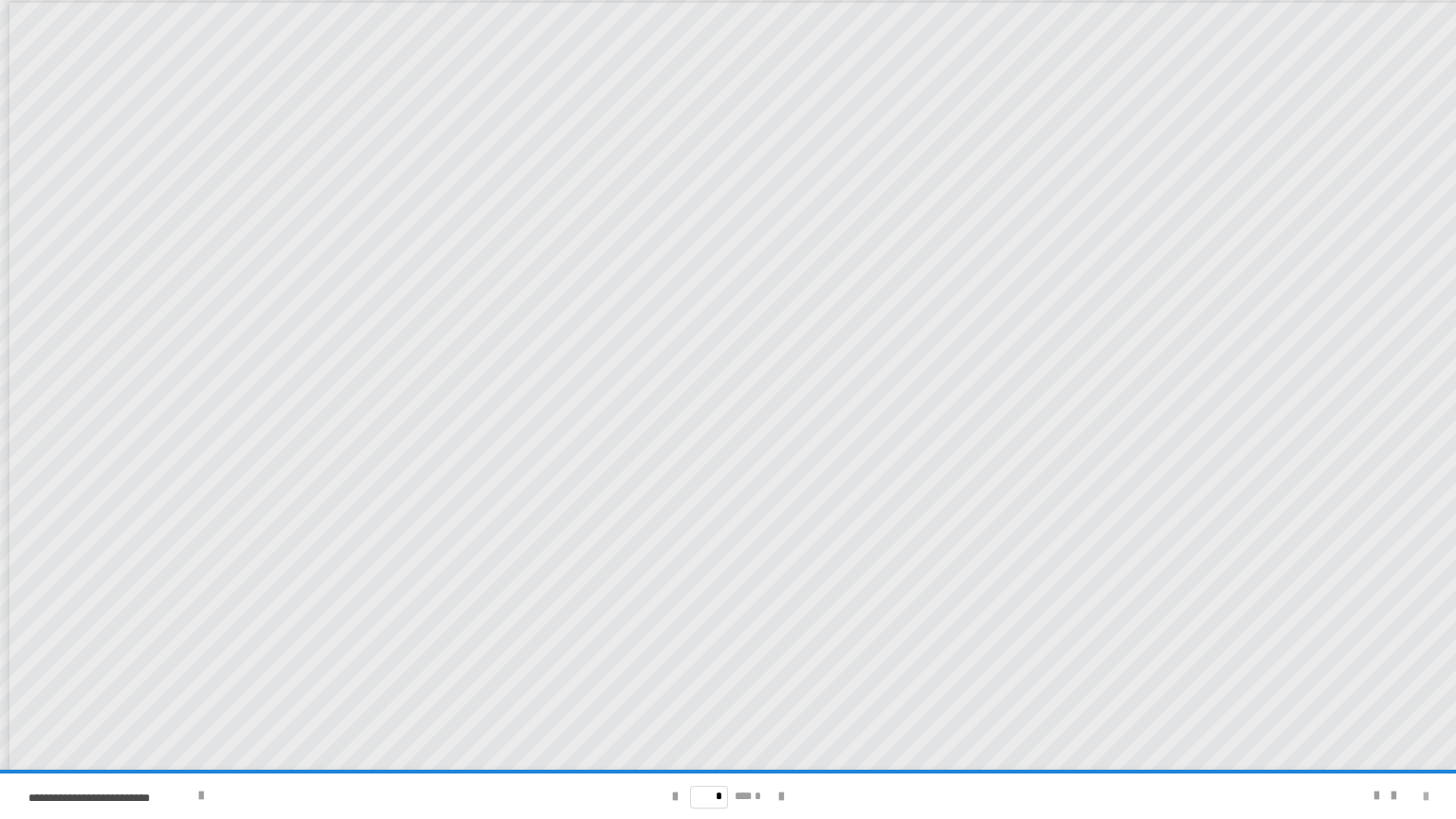 click at bounding box center [1426, 797] 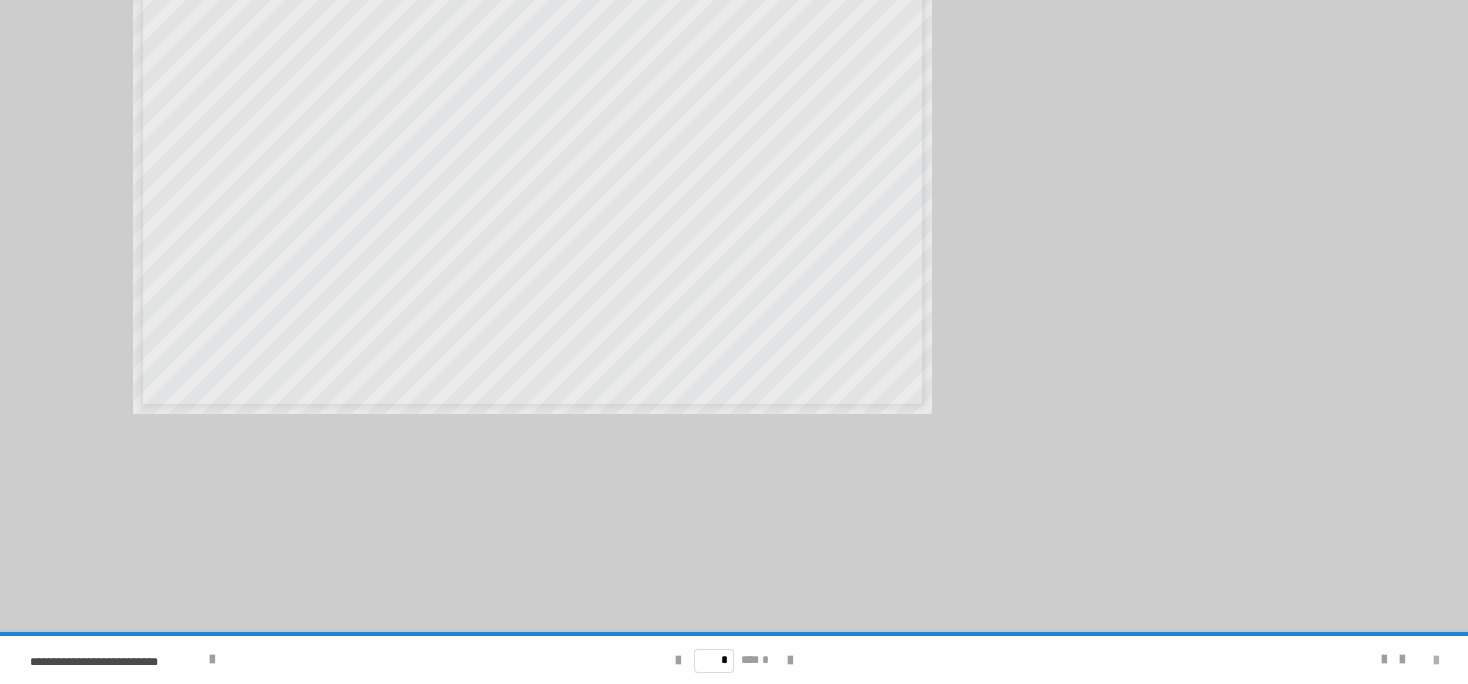 scroll, scrollTop: 10, scrollLeft: 0, axis: vertical 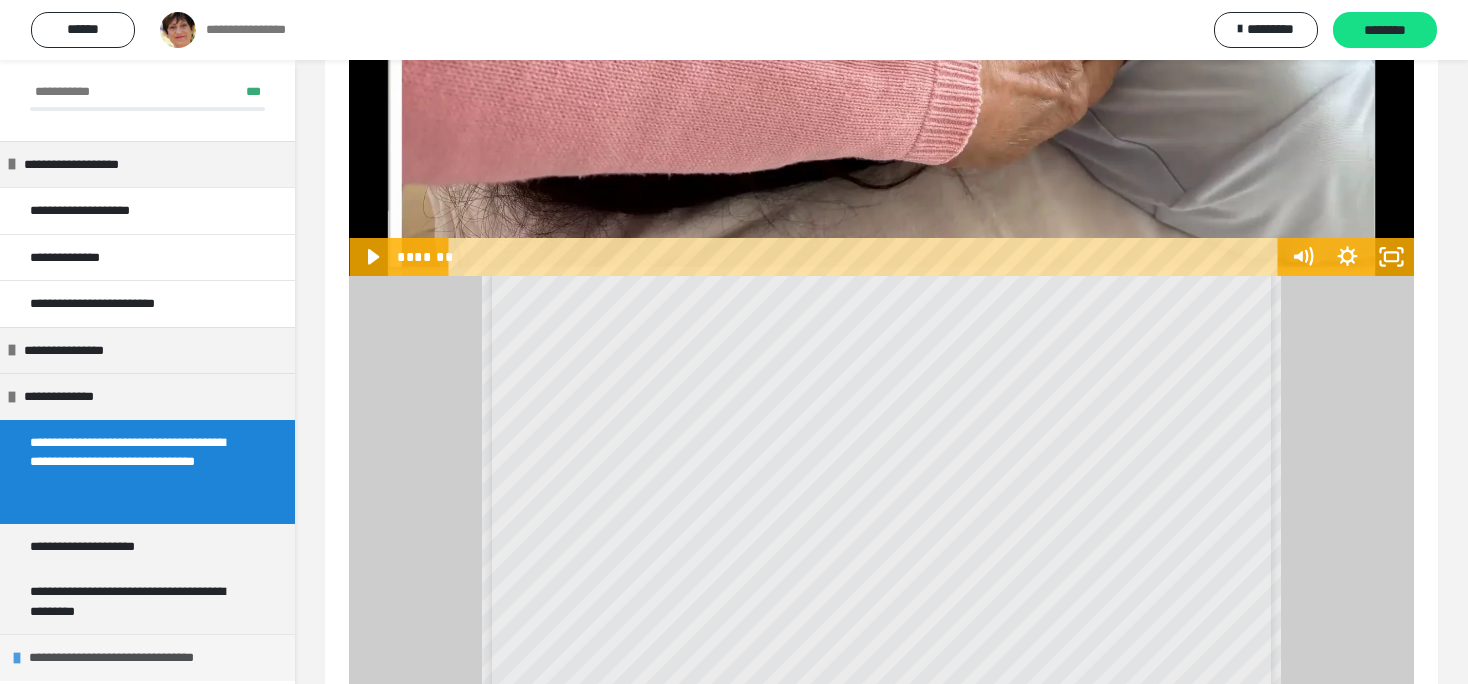 click on "**********" at bounding box center (136, 658) 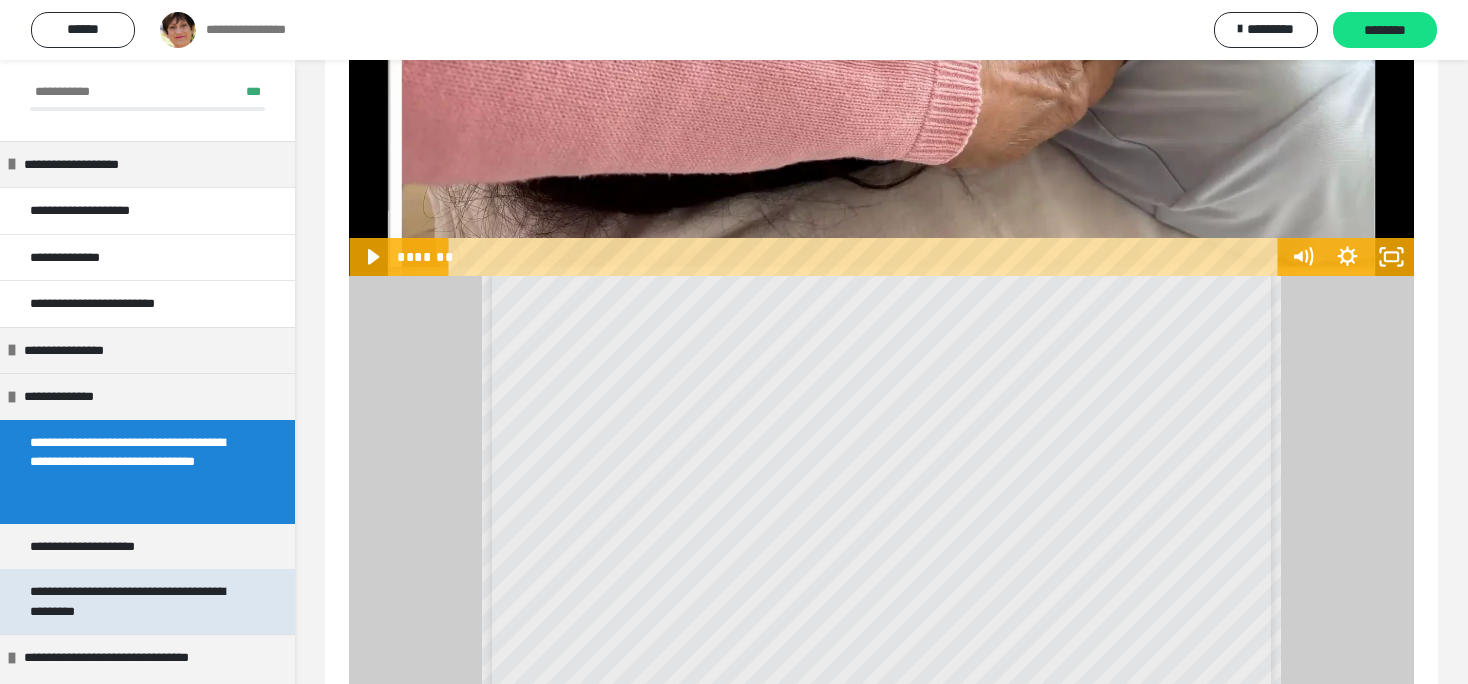 click on "**********" at bounding box center [131, 601] 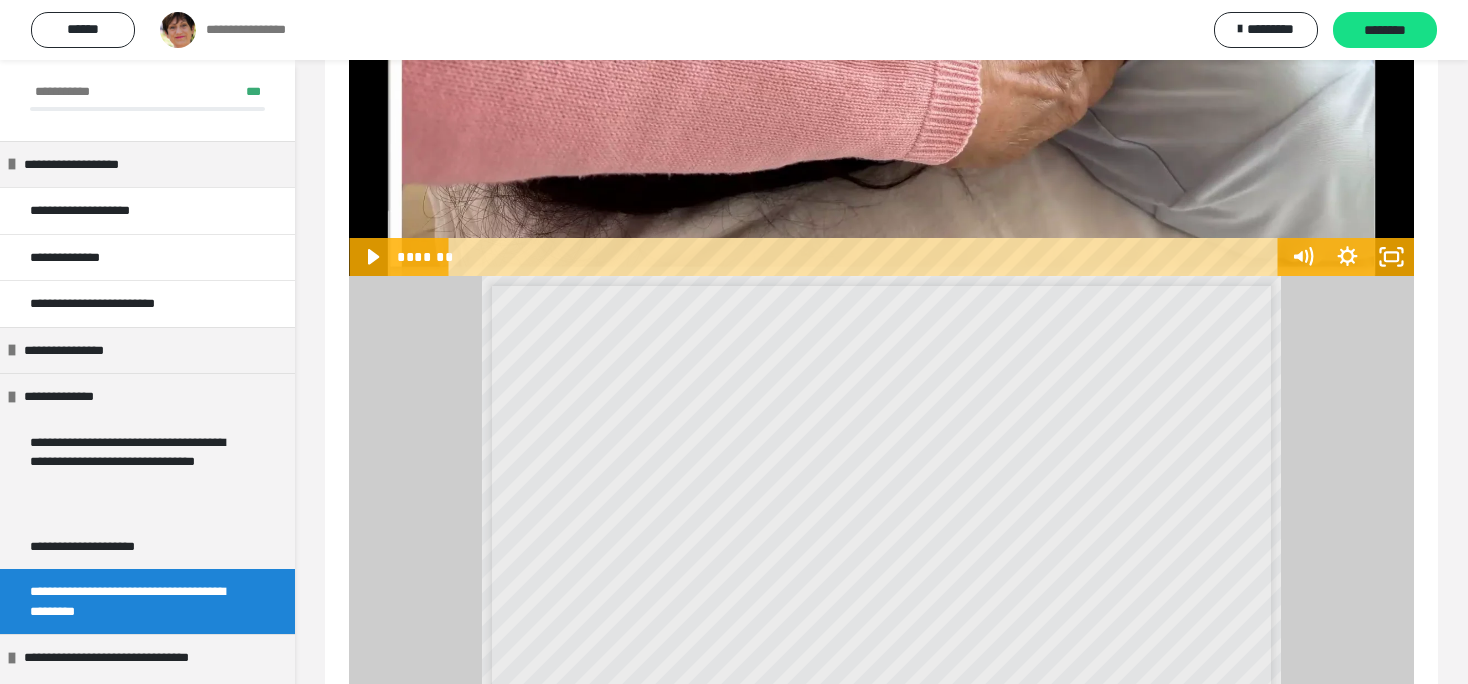 scroll, scrollTop: 60, scrollLeft: 0, axis: vertical 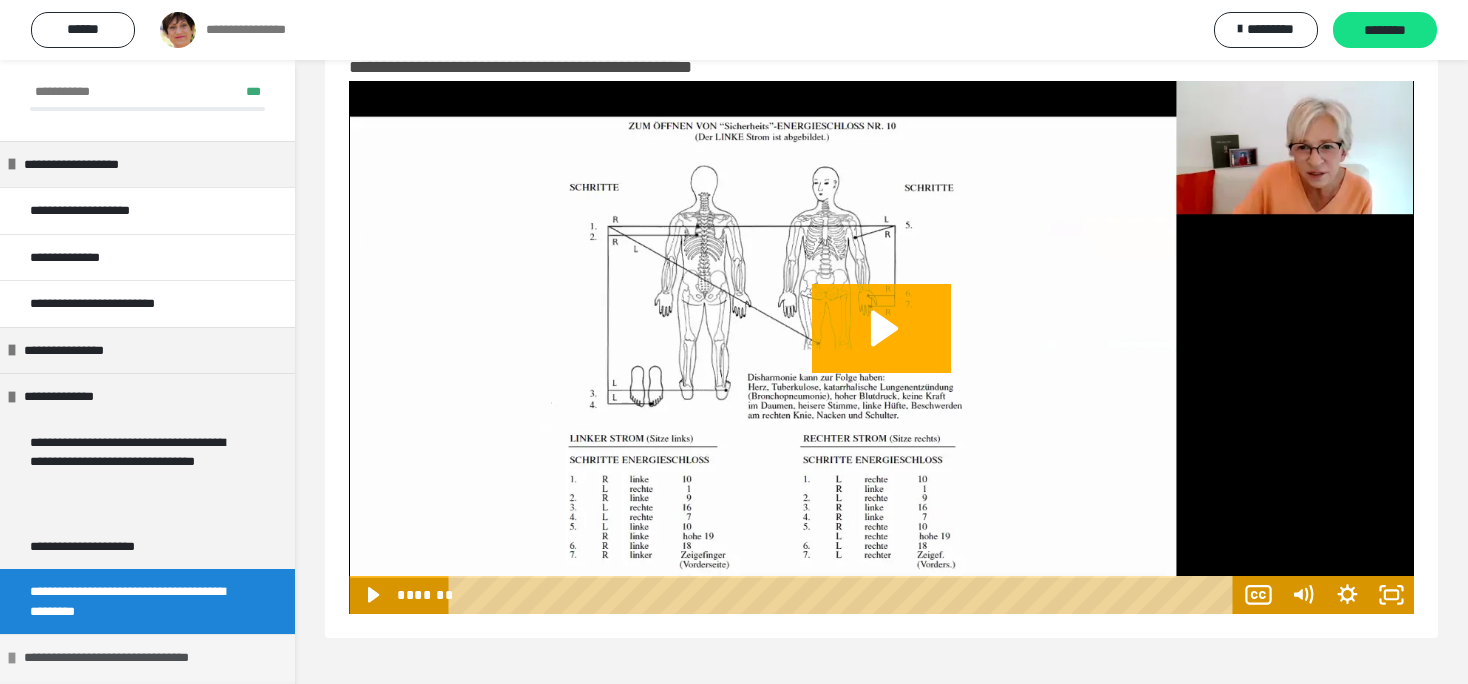 click on "**********" at bounding box center (131, 658) 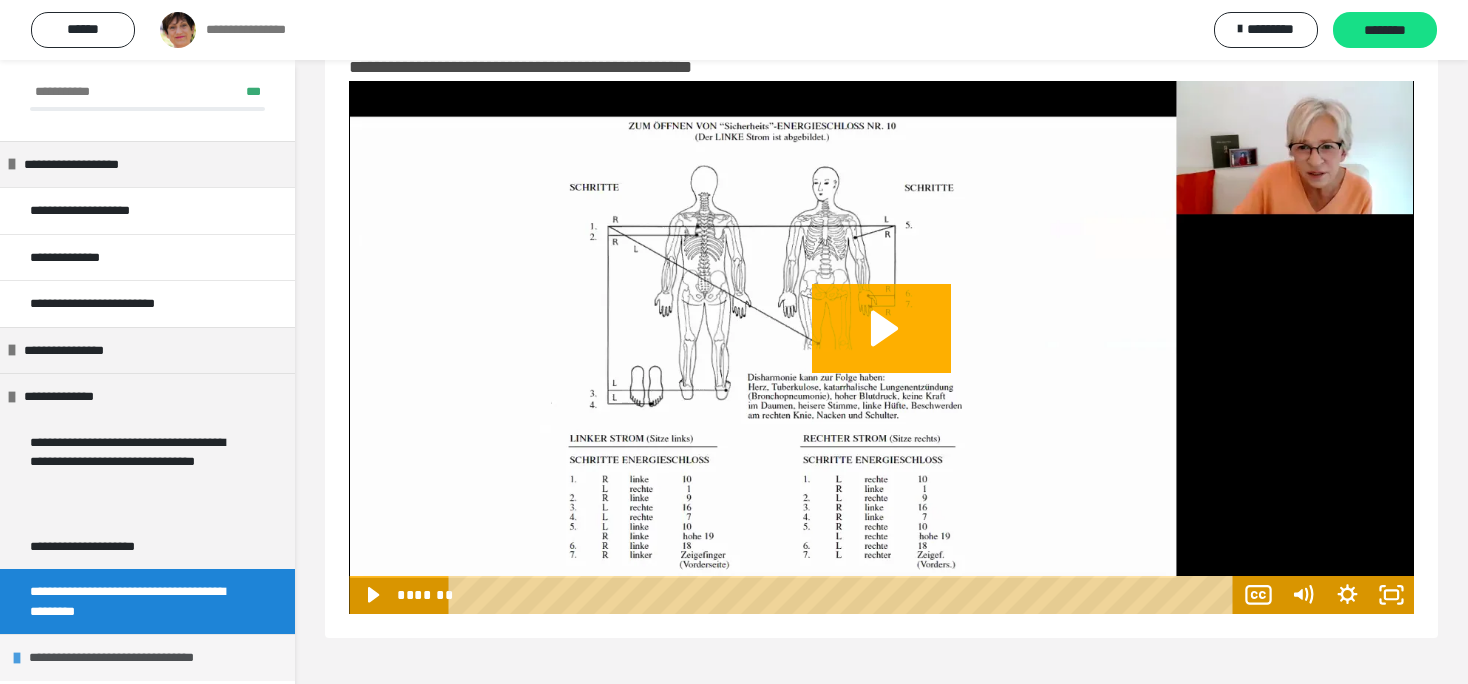 click on "**********" at bounding box center [136, 658] 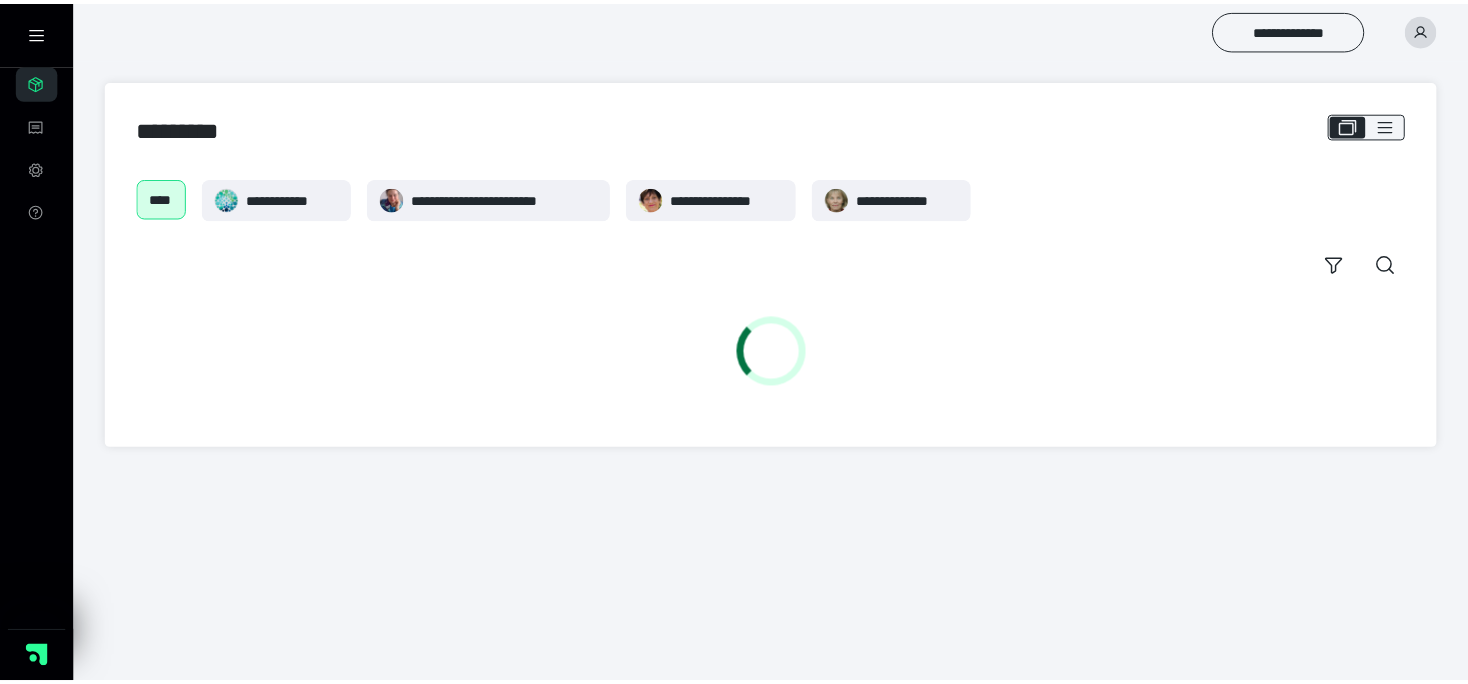 scroll, scrollTop: 0, scrollLeft: 0, axis: both 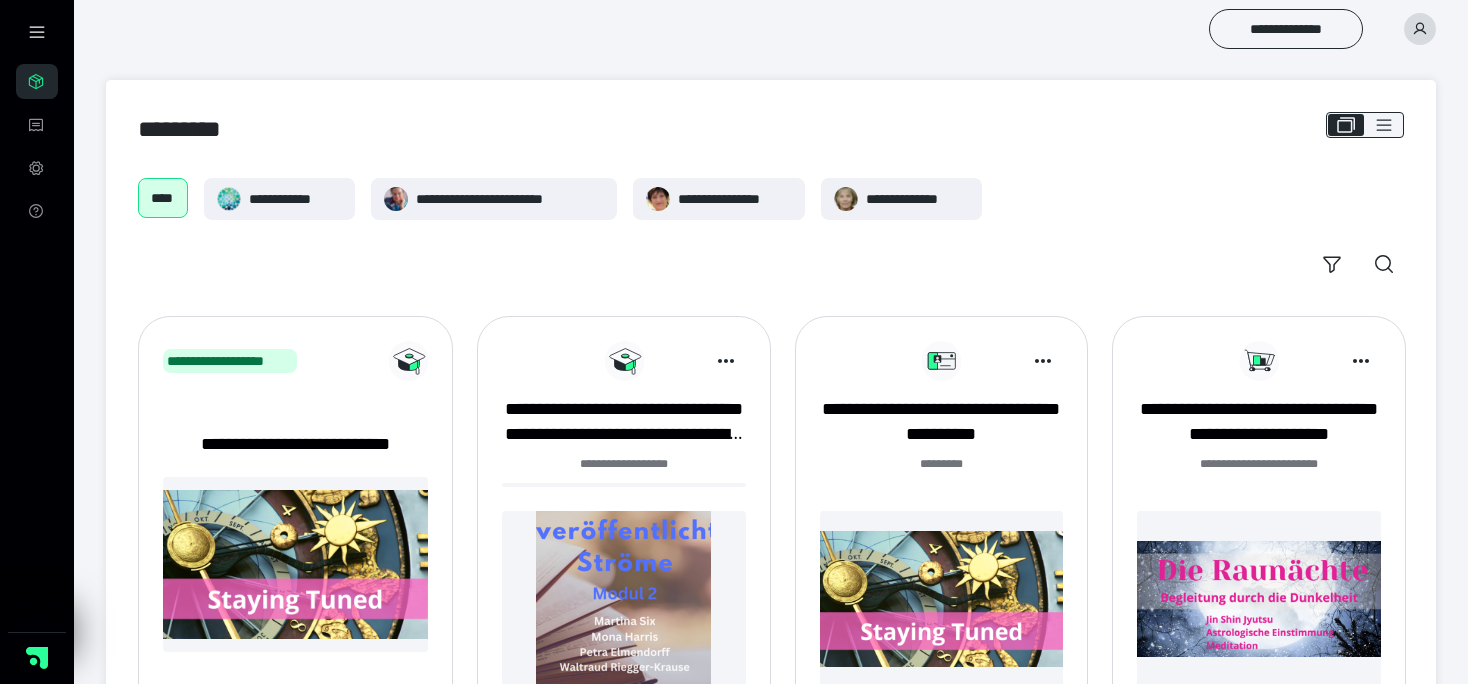 click at bounding box center [623, 598] 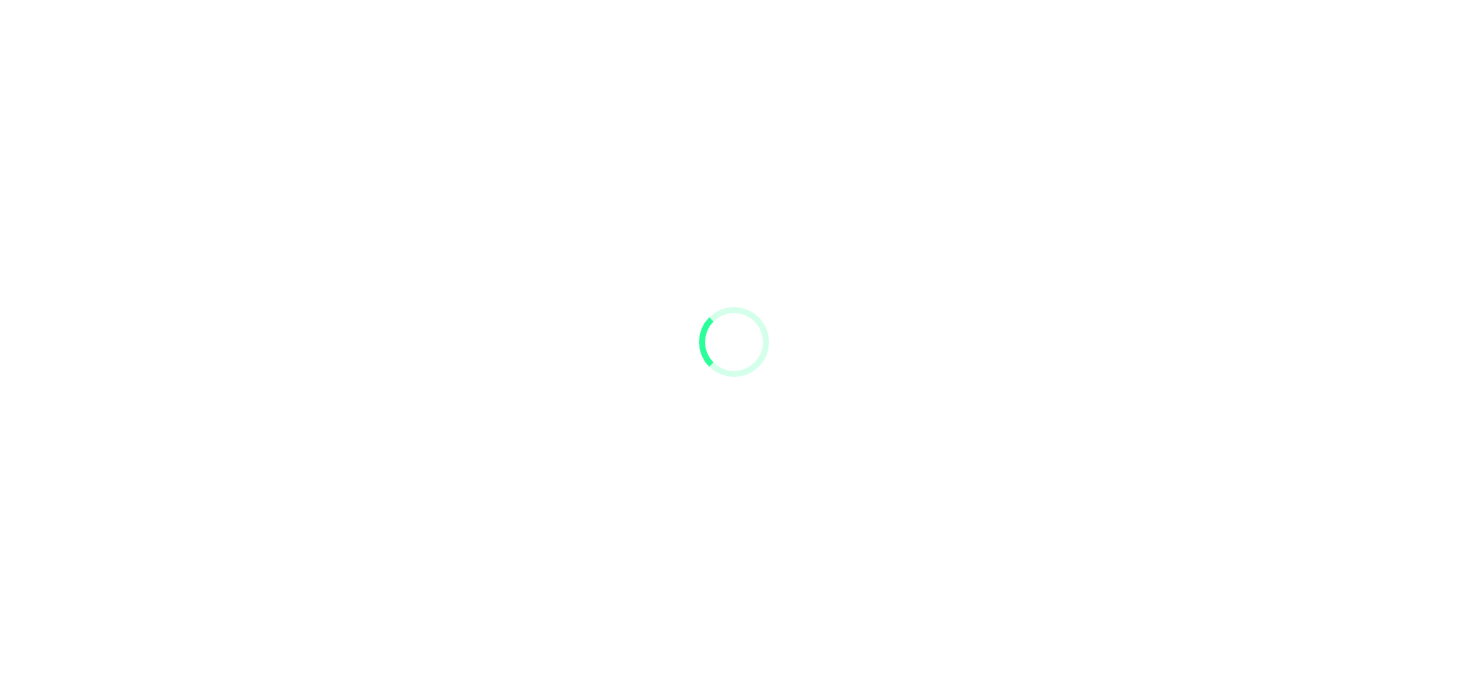scroll, scrollTop: 0, scrollLeft: 0, axis: both 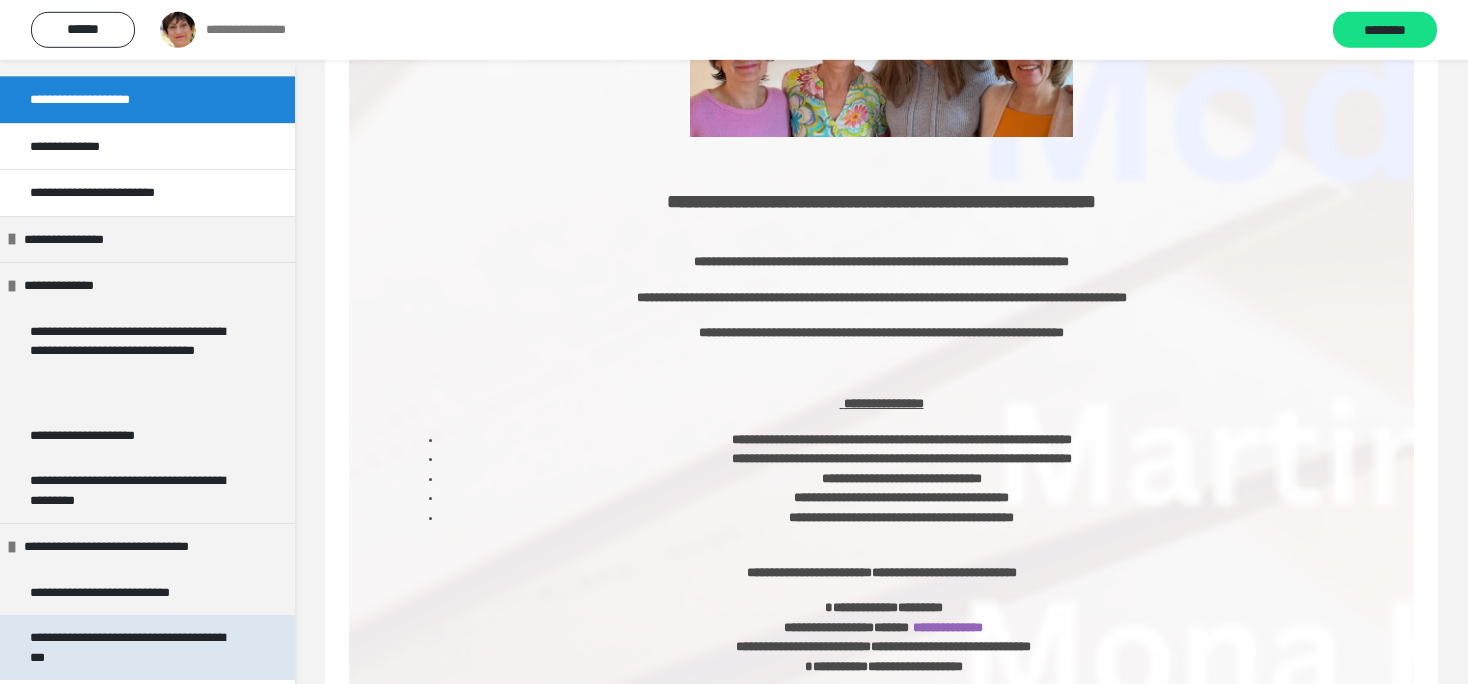 click on "**********" at bounding box center (131, 647) 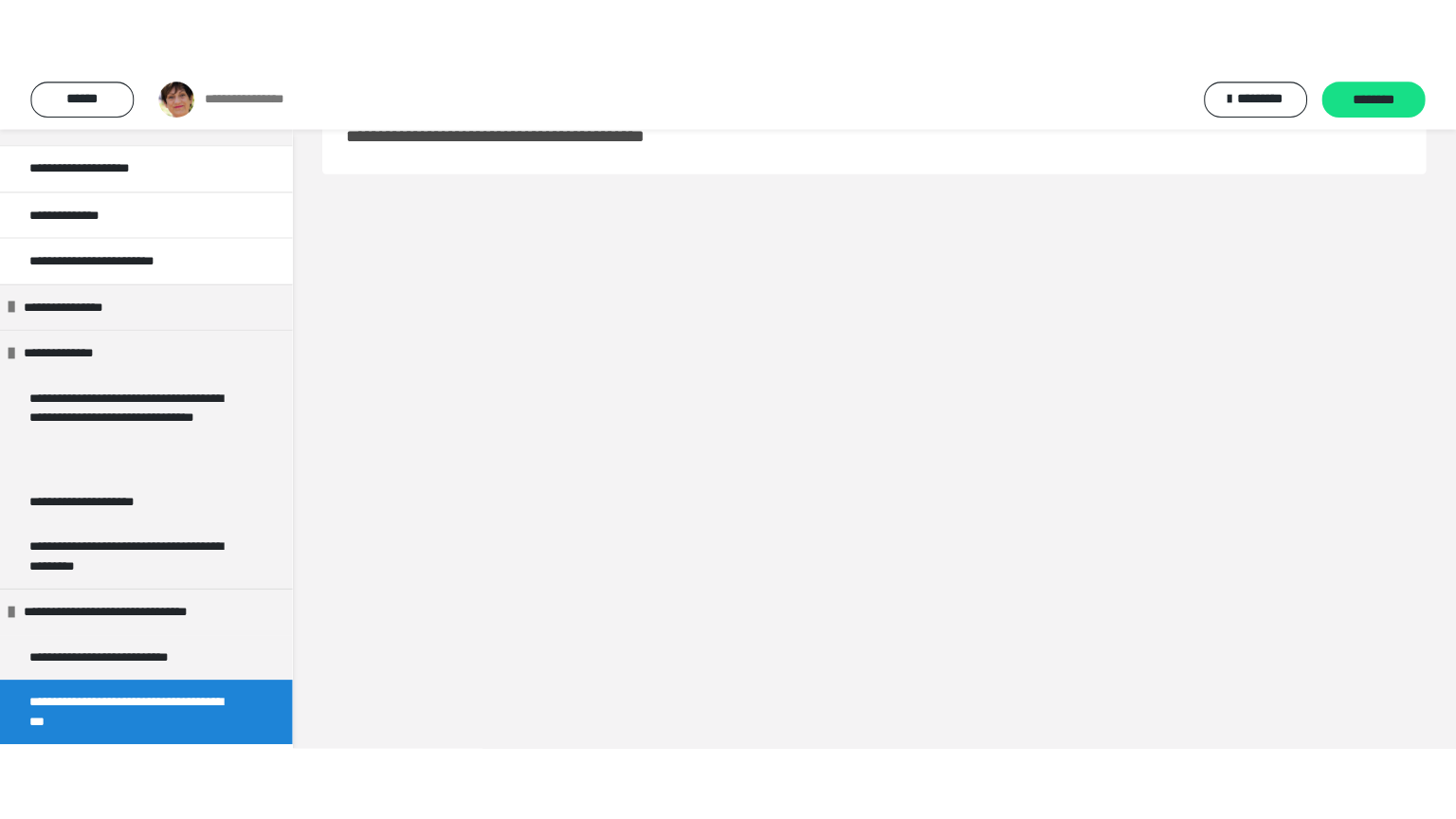 scroll, scrollTop: 57, scrollLeft: 0, axis: vertical 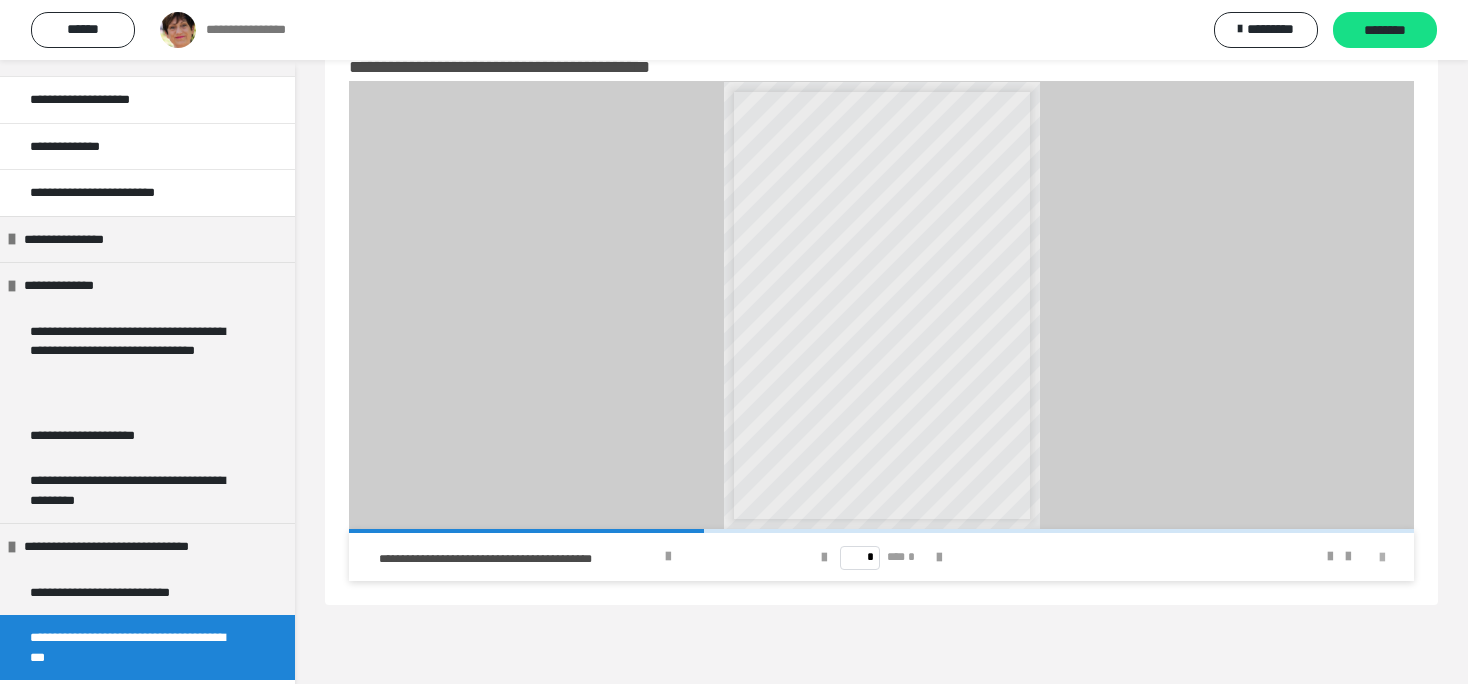 click at bounding box center [1382, 558] 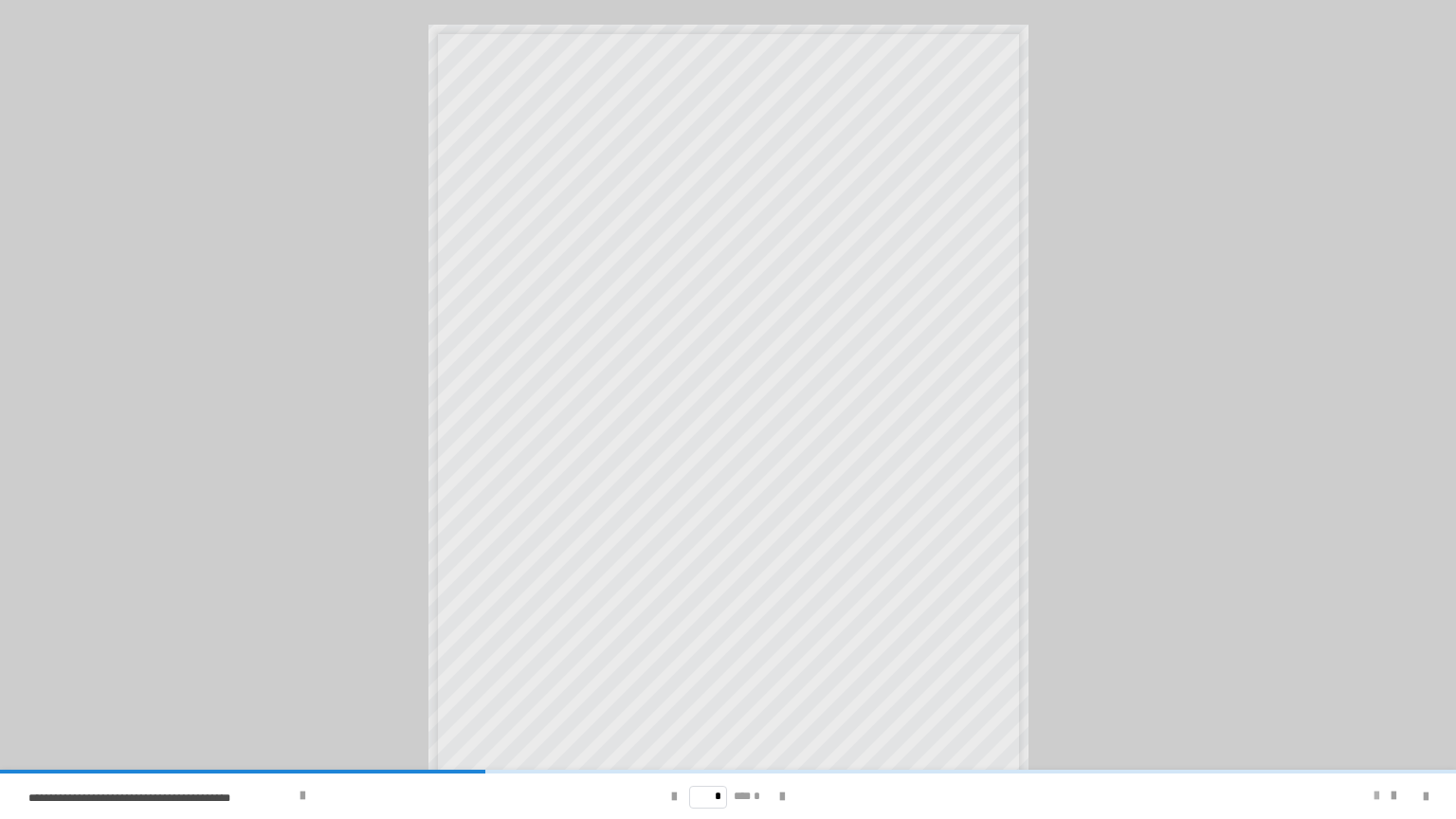 click at bounding box center [1376, 796] 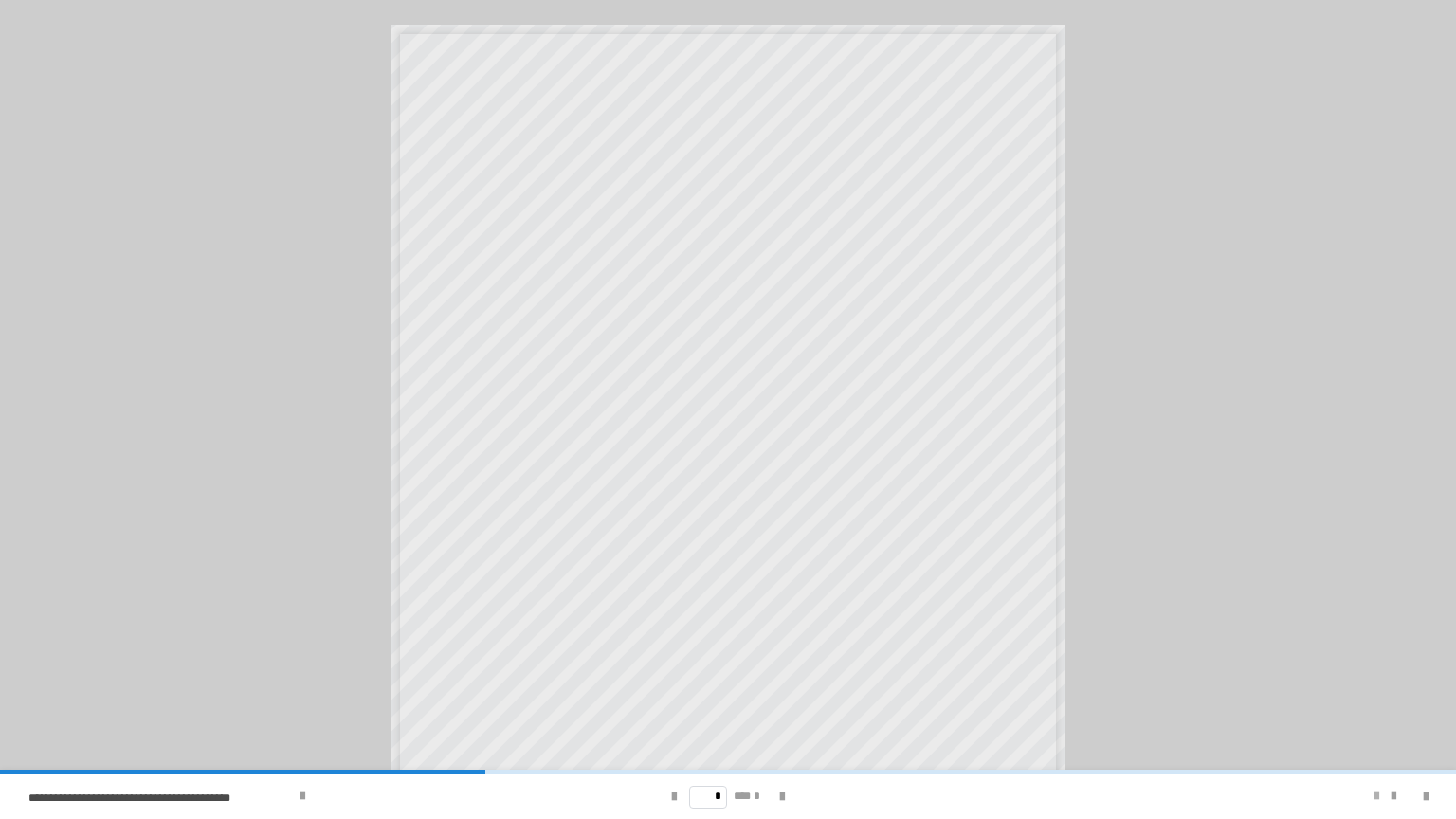 click at bounding box center (1376, 796) 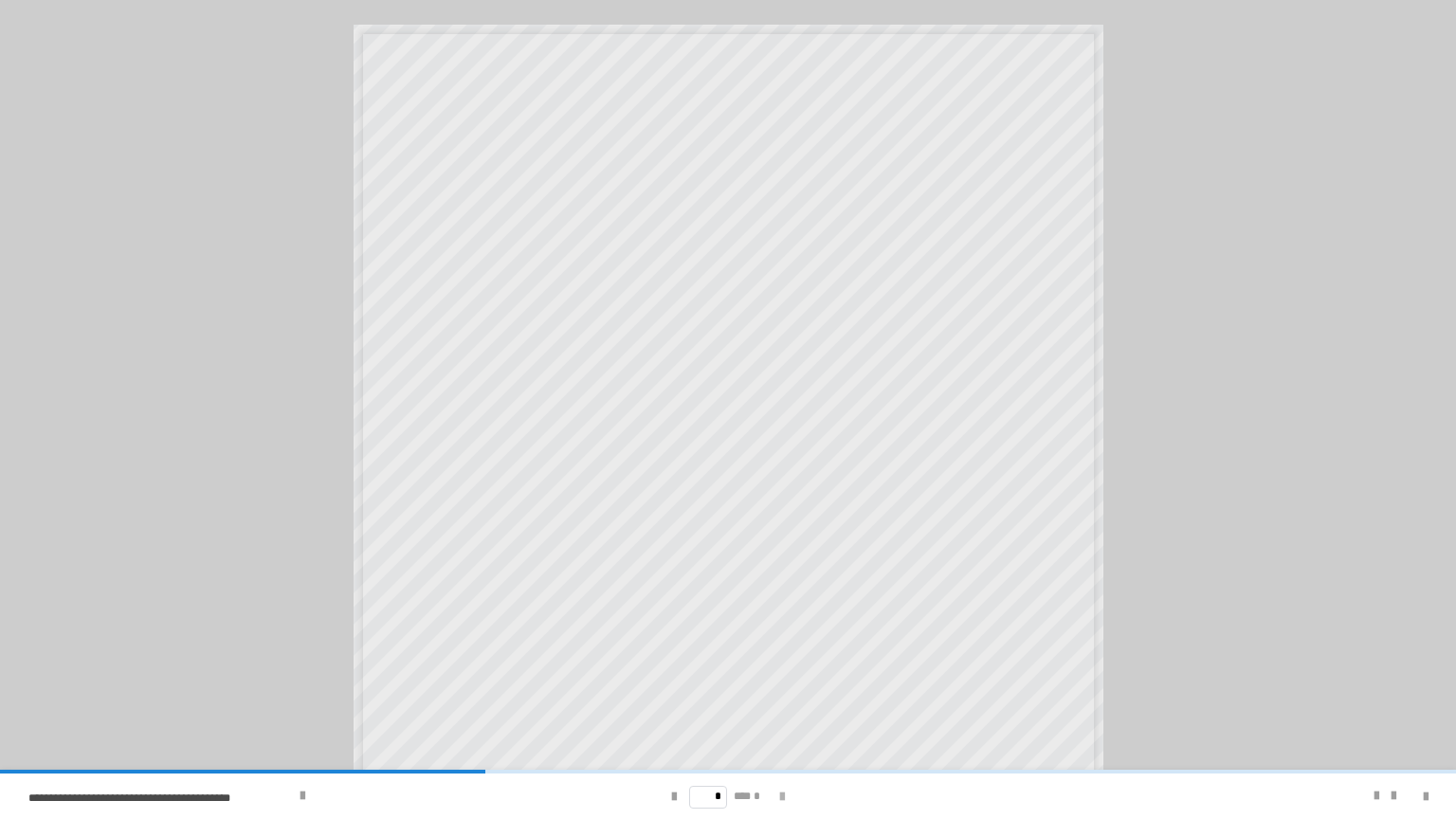click at bounding box center (782, 797) 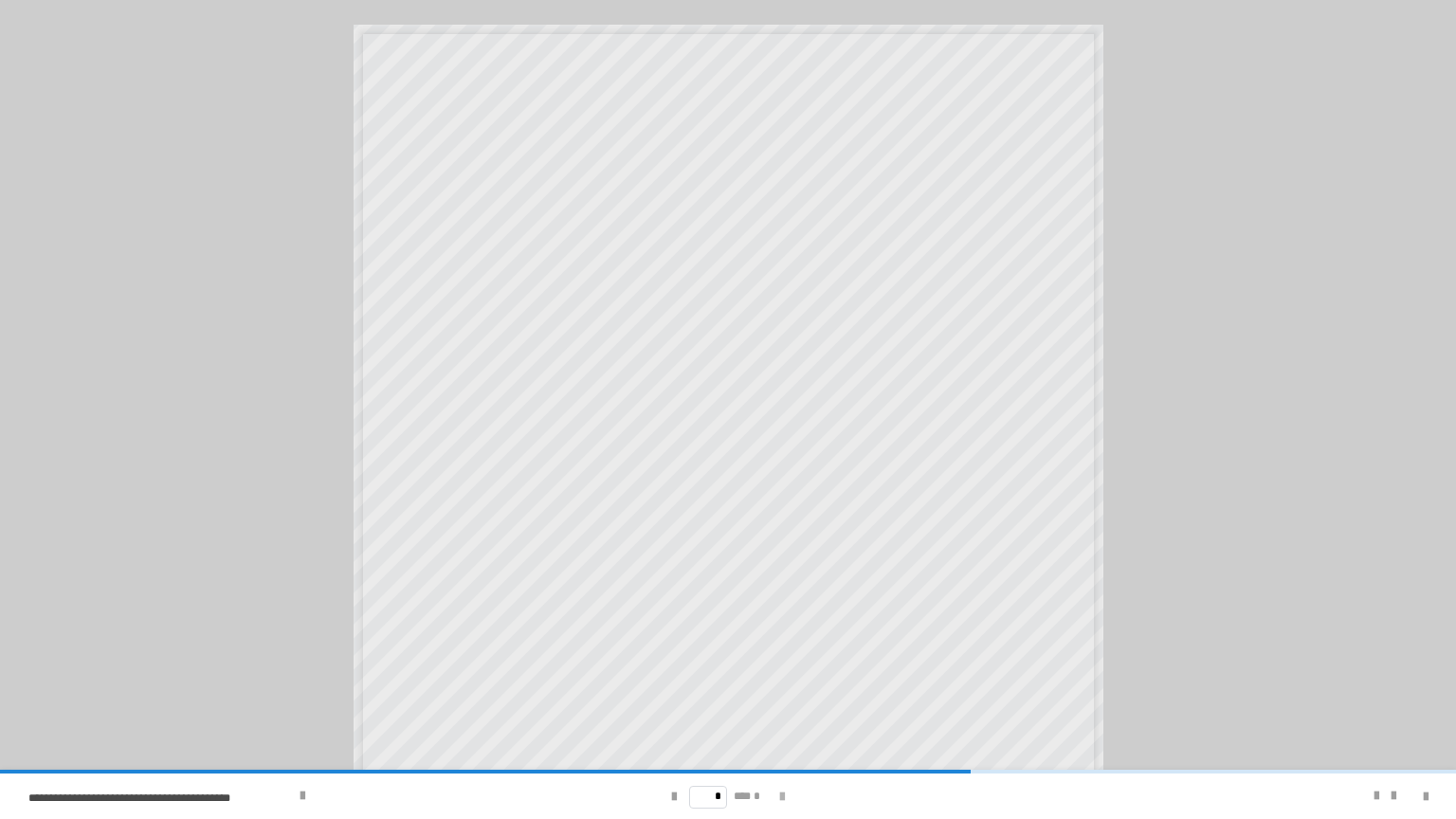 click at bounding box center [782, 797] 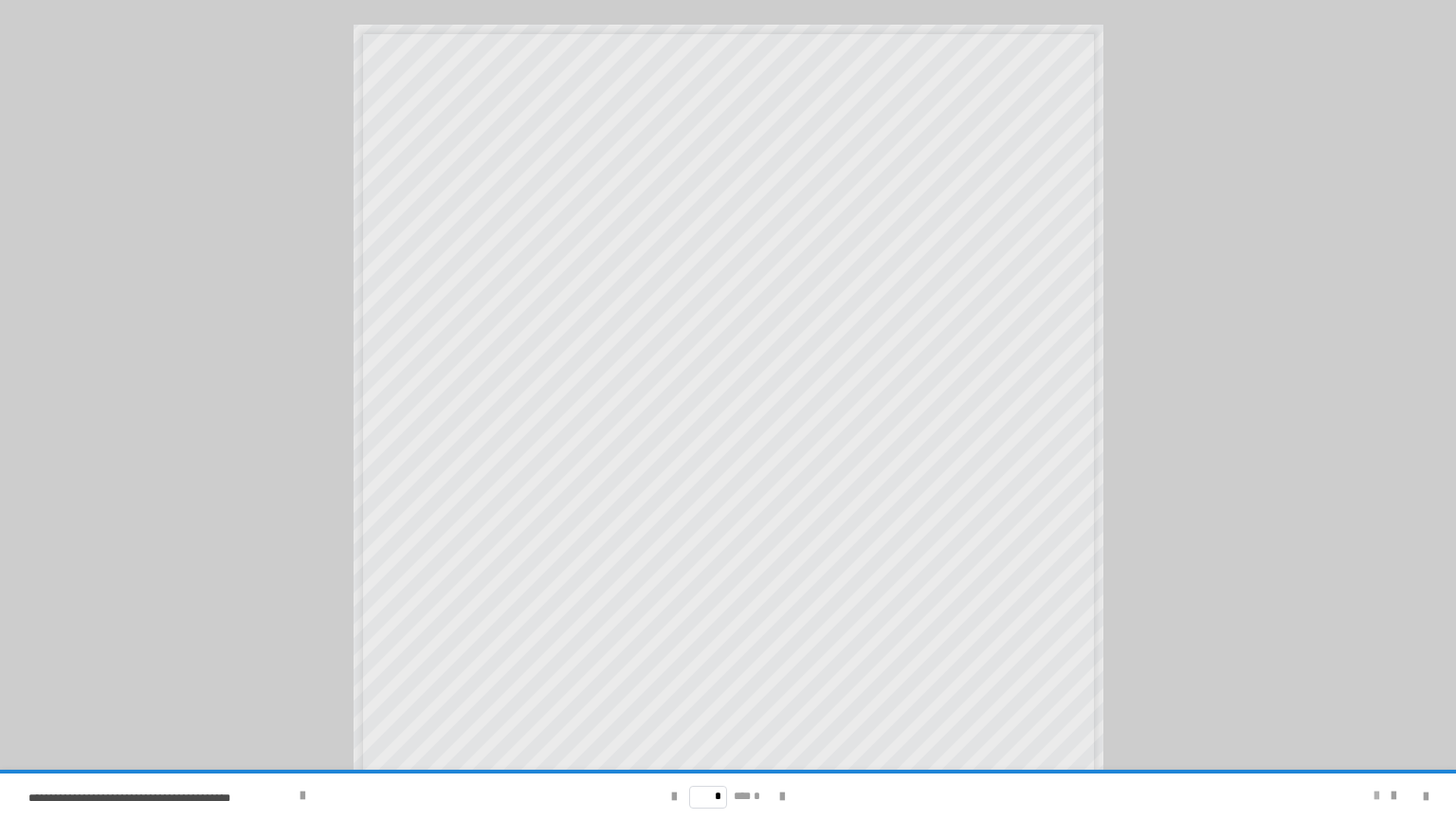 click at bounding box center (1376, 796) 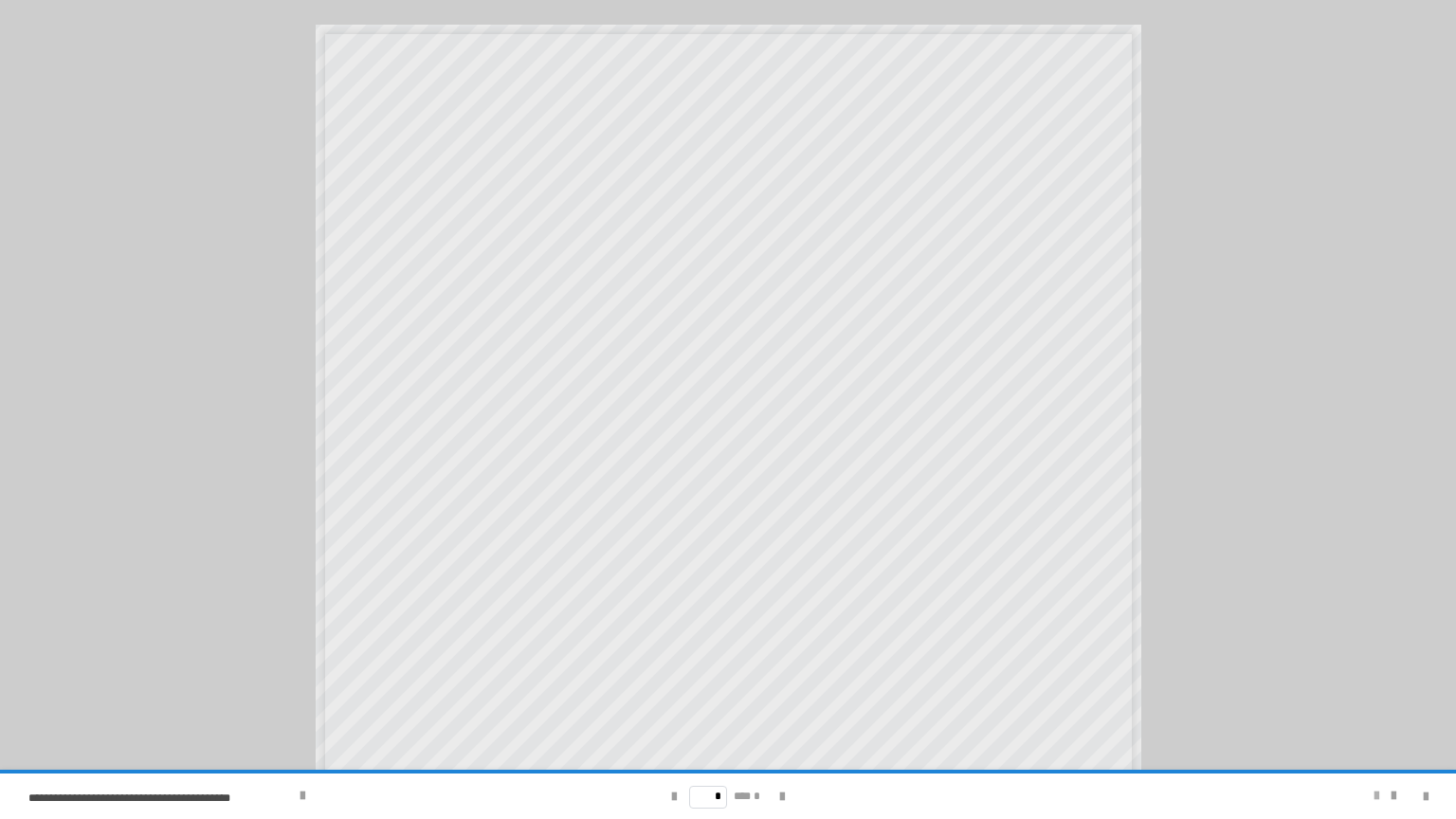 click at bounding box center [1376, 796] 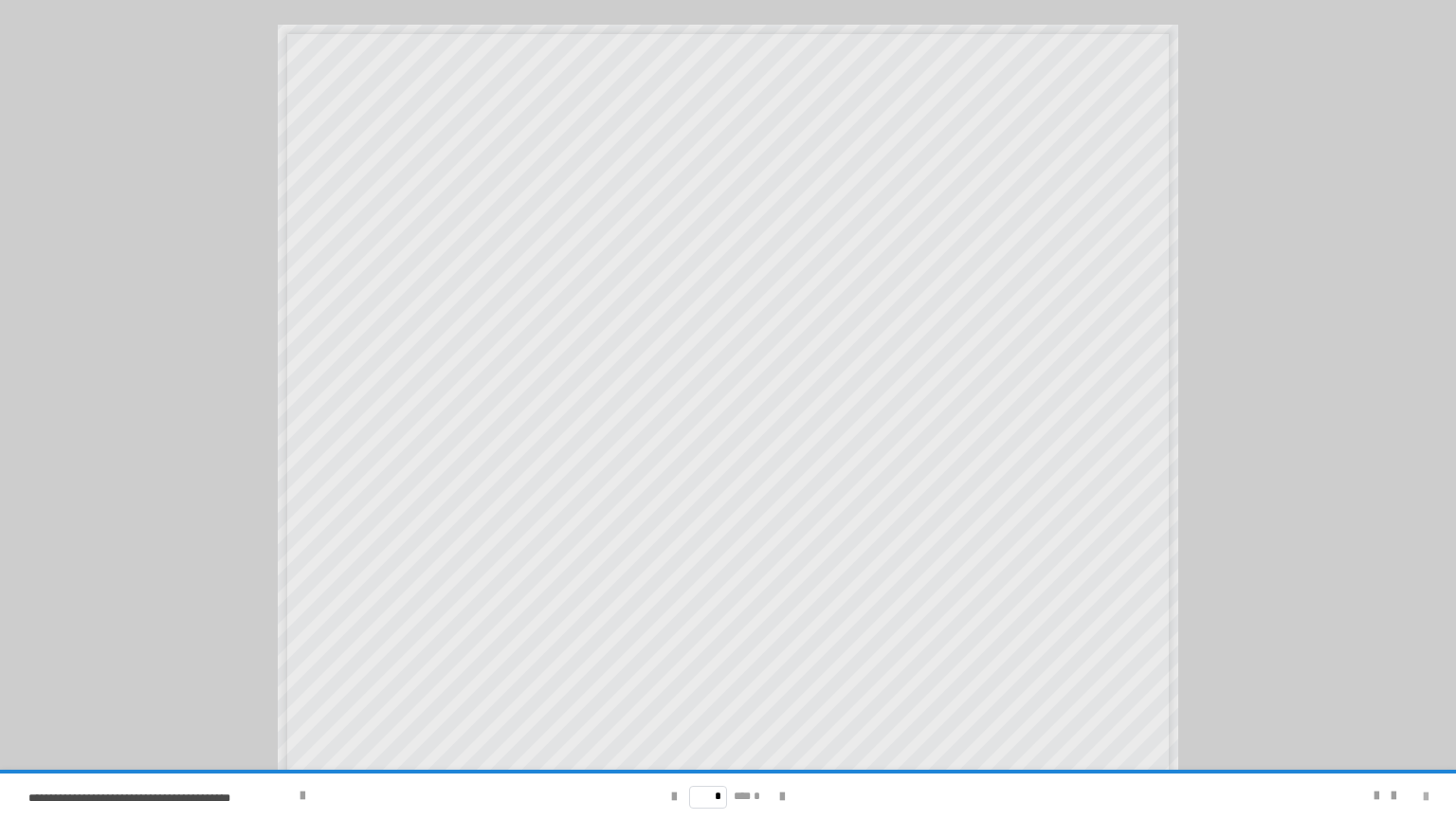 click at bounding box center [1426, 797] 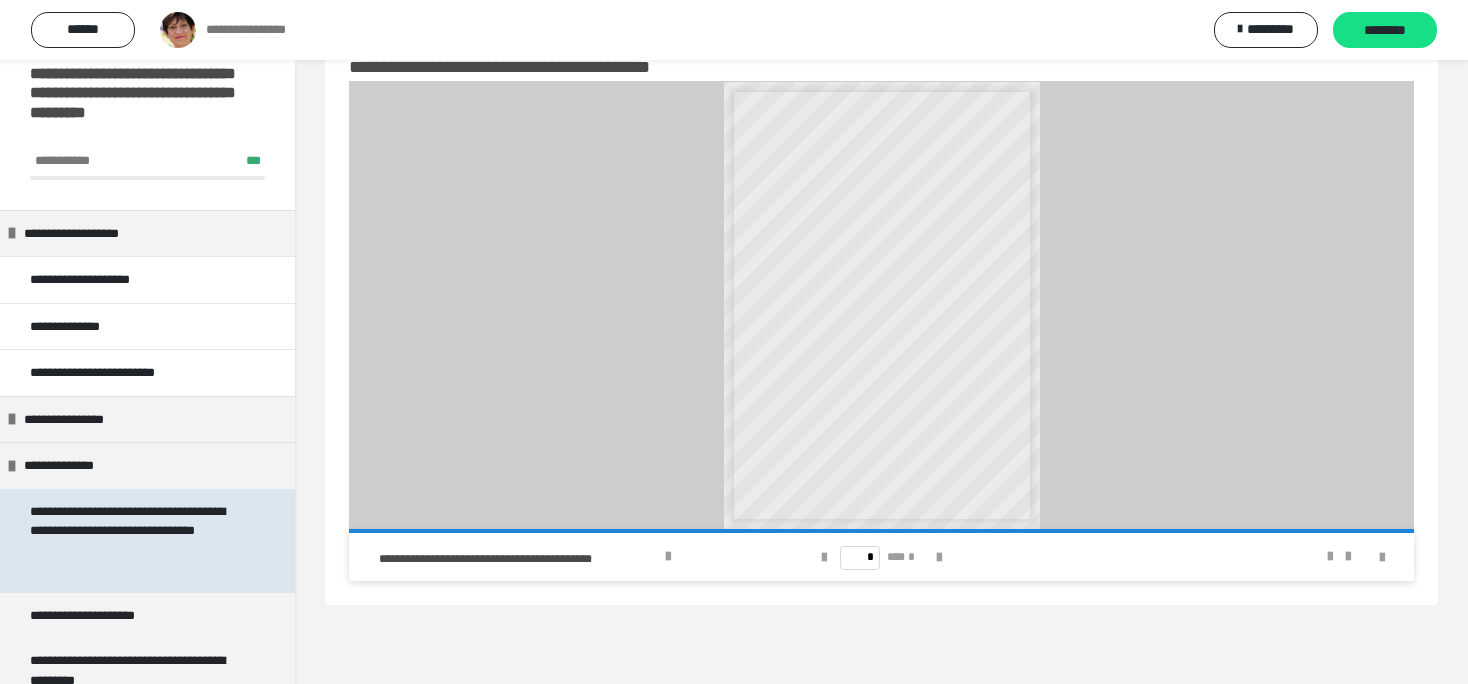 click on "**********" at bounding box center (131, 541) 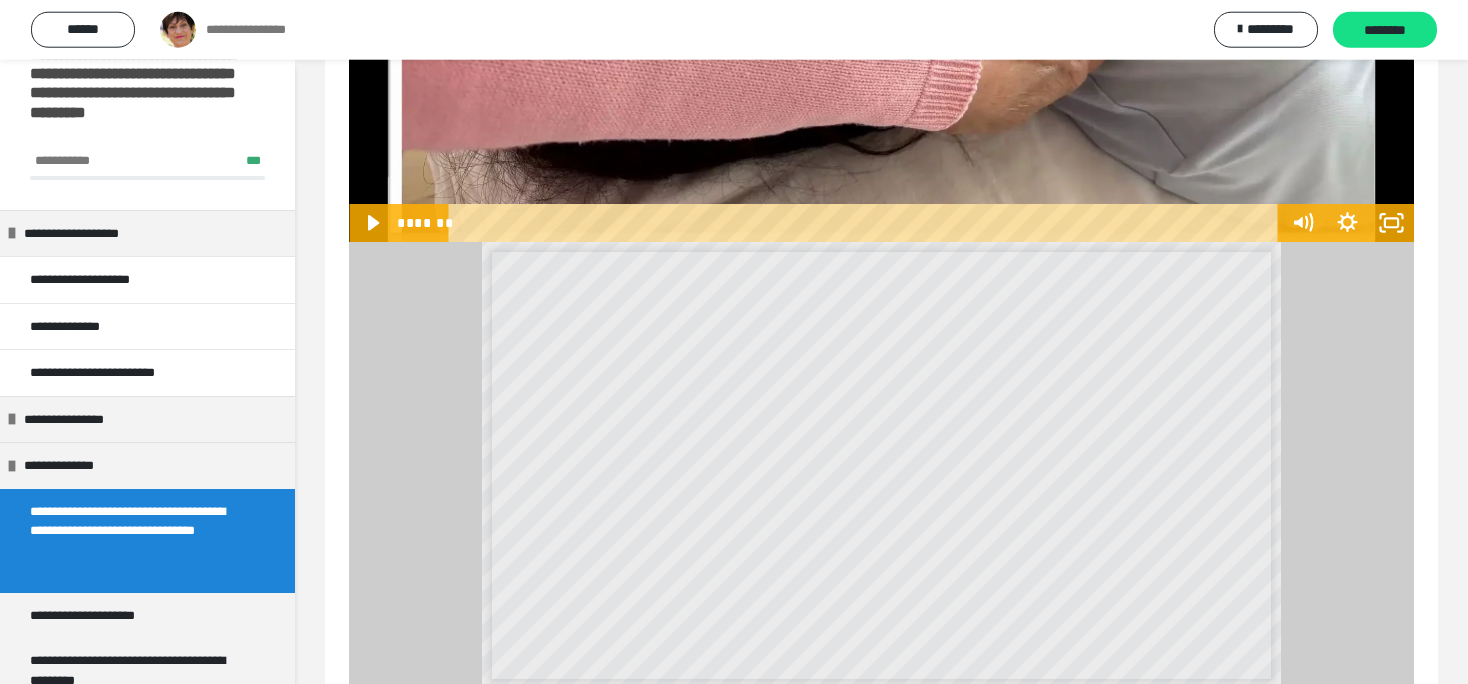 scroll, scrollTop: 559, scrollLeft: 0, axis: vertical 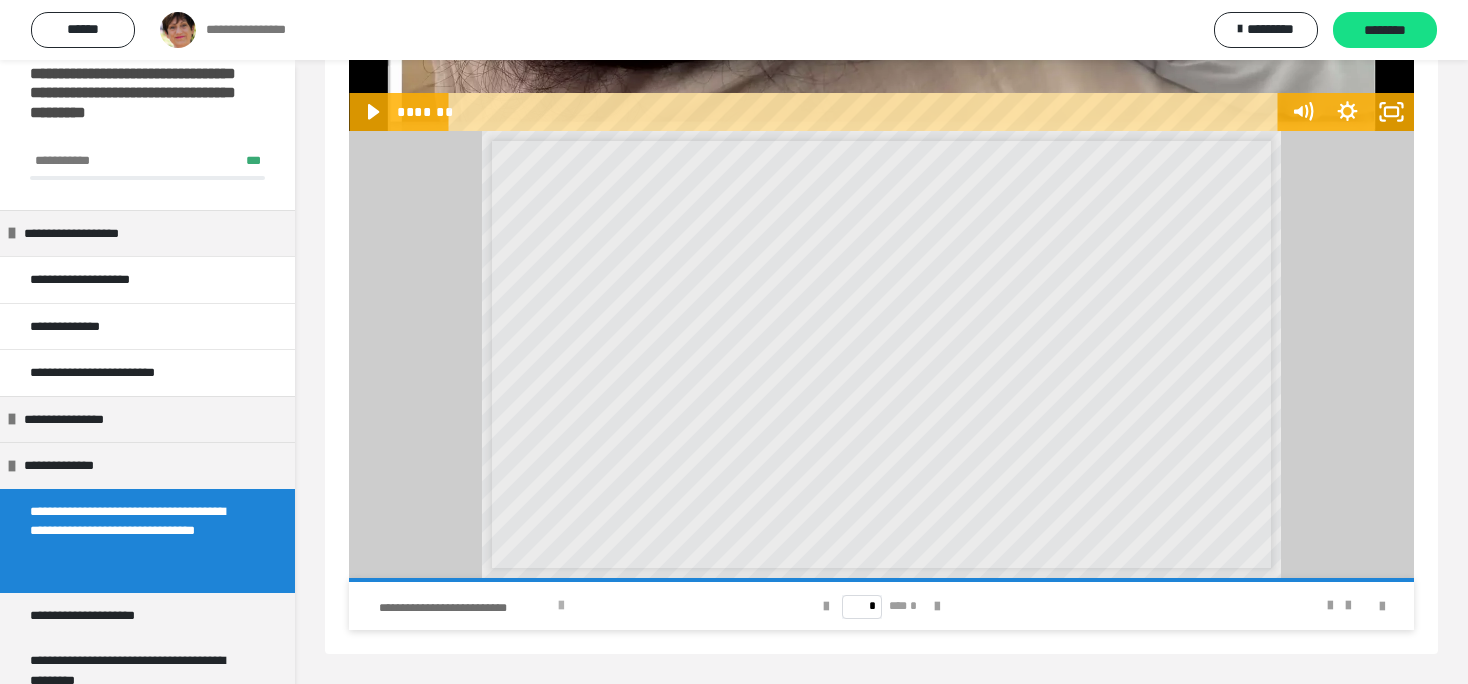 click on "**********" at bounding box center [465, 608] 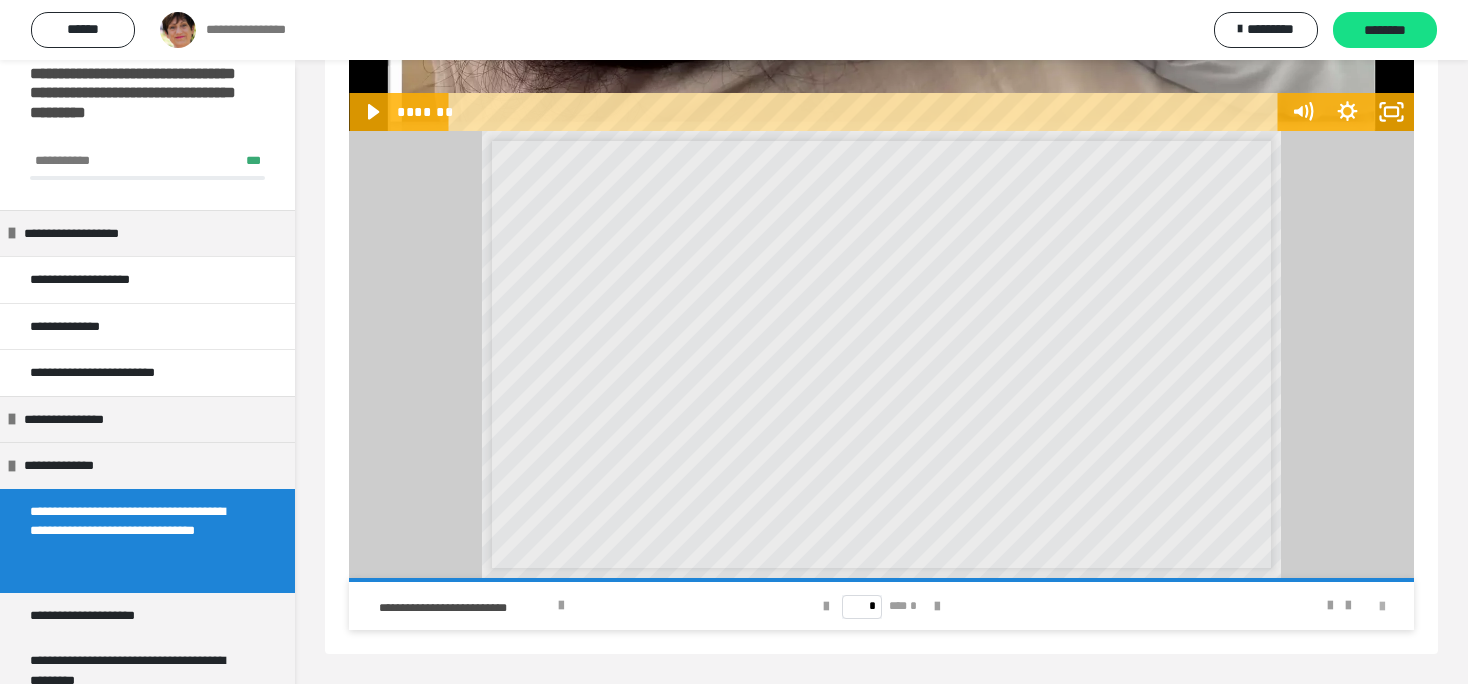 click at bounding box center (1382, 607) 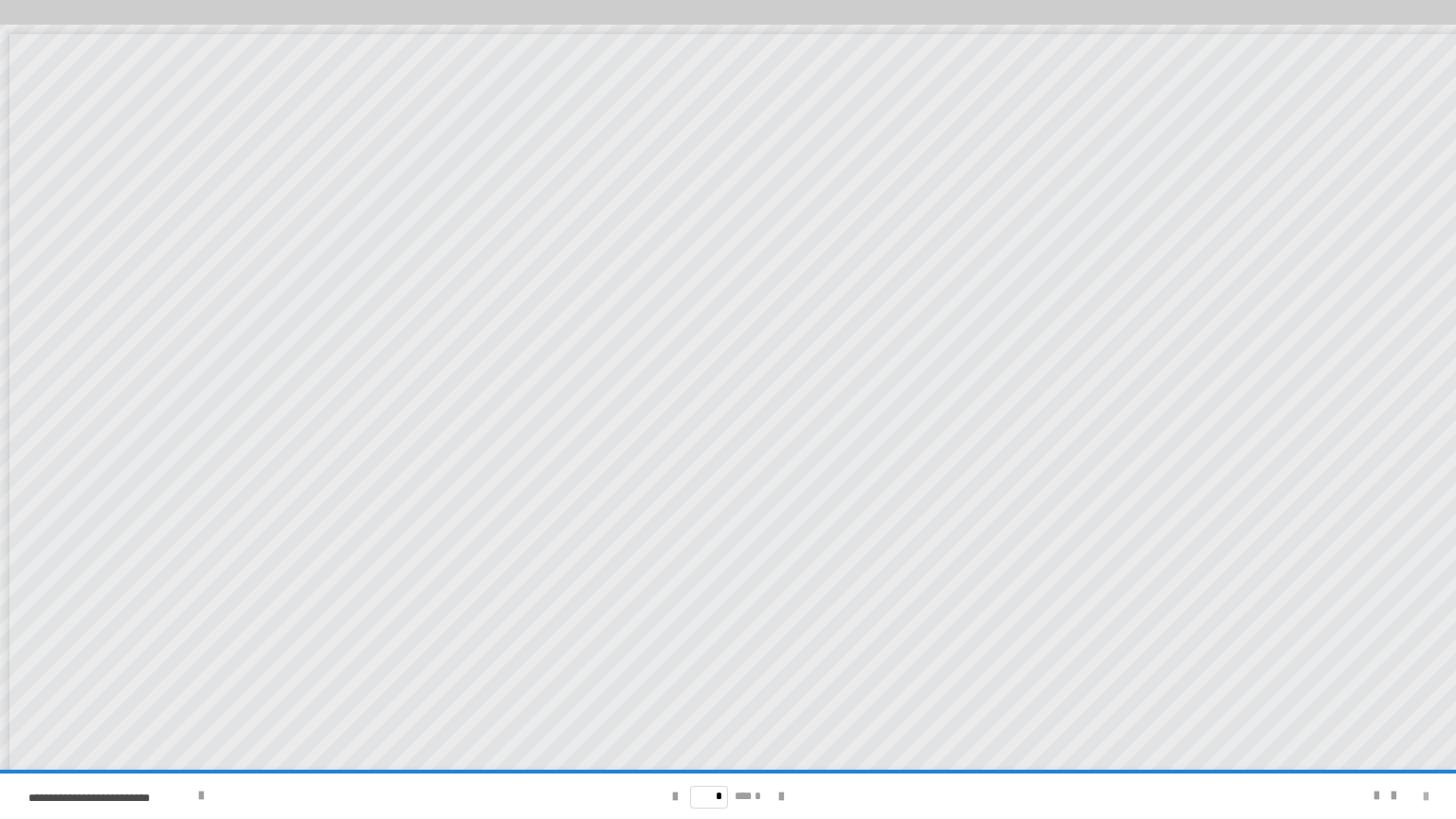 click at bounding box center (1426, 797) 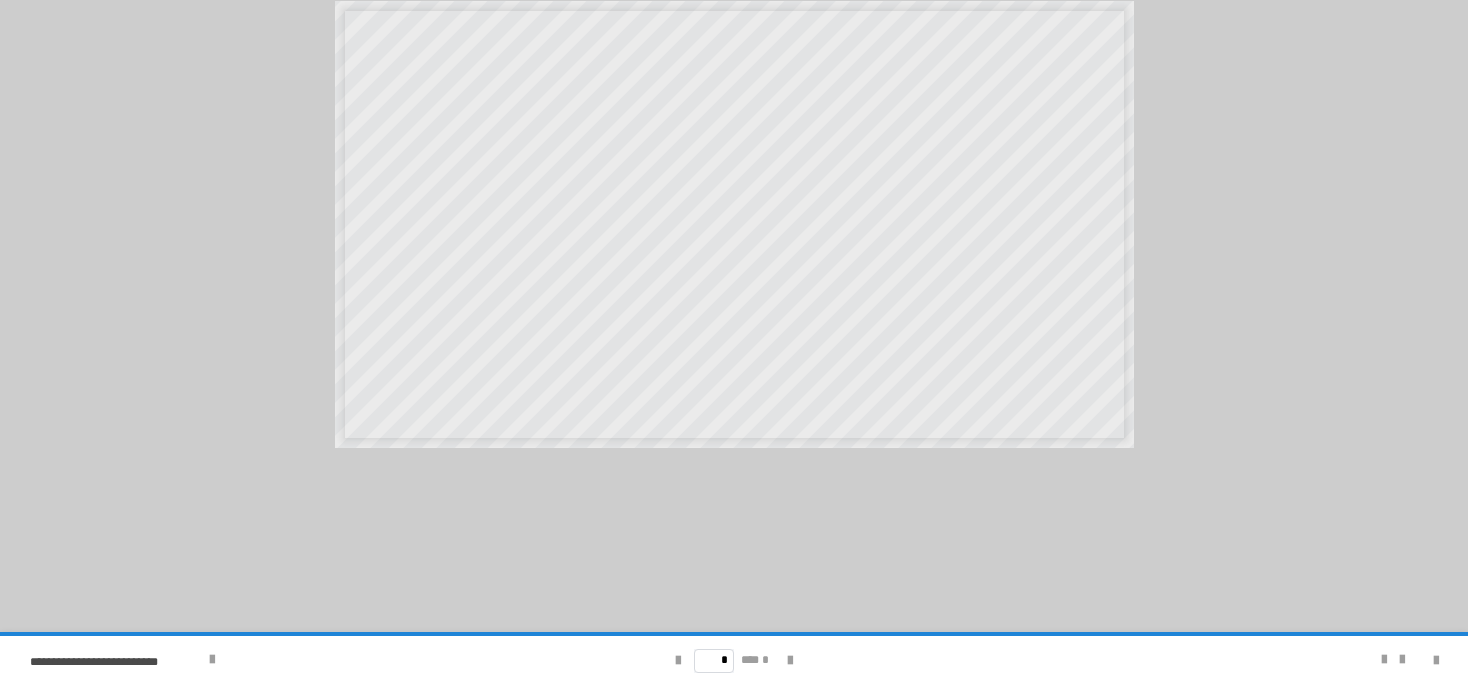 scroll, scrollTop: 225, scrollLeft: 0, axis: vertical 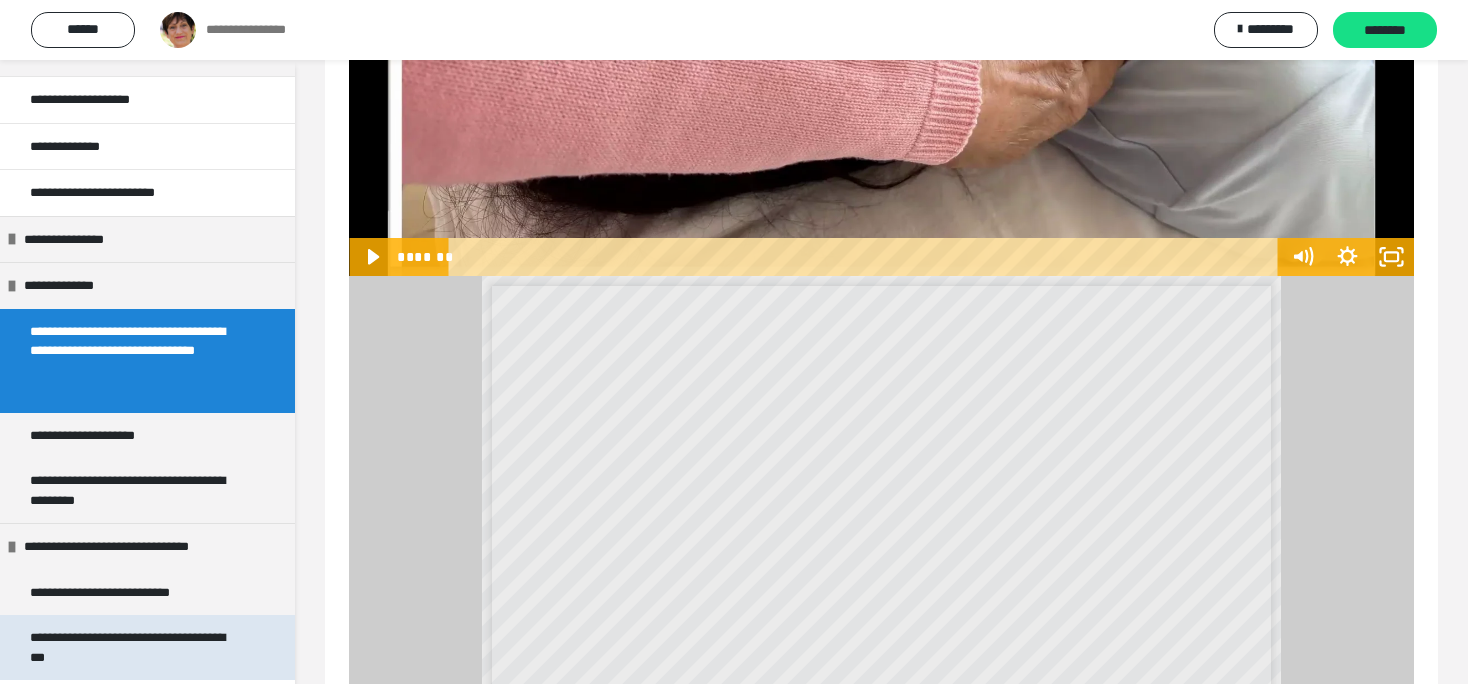 click on "**********" at bounding box center (131, 647) 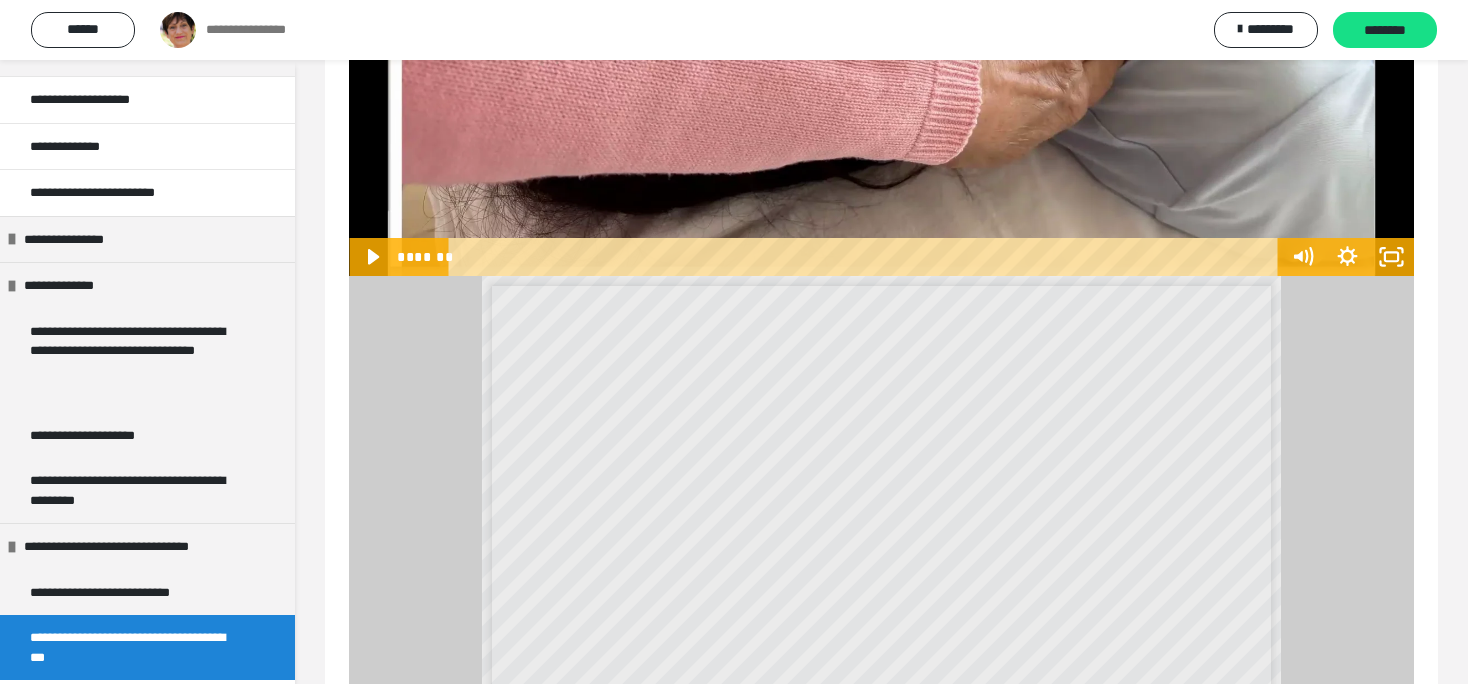scroll, scrollTop: 60, scrollLeft: 0, axis: vertical 